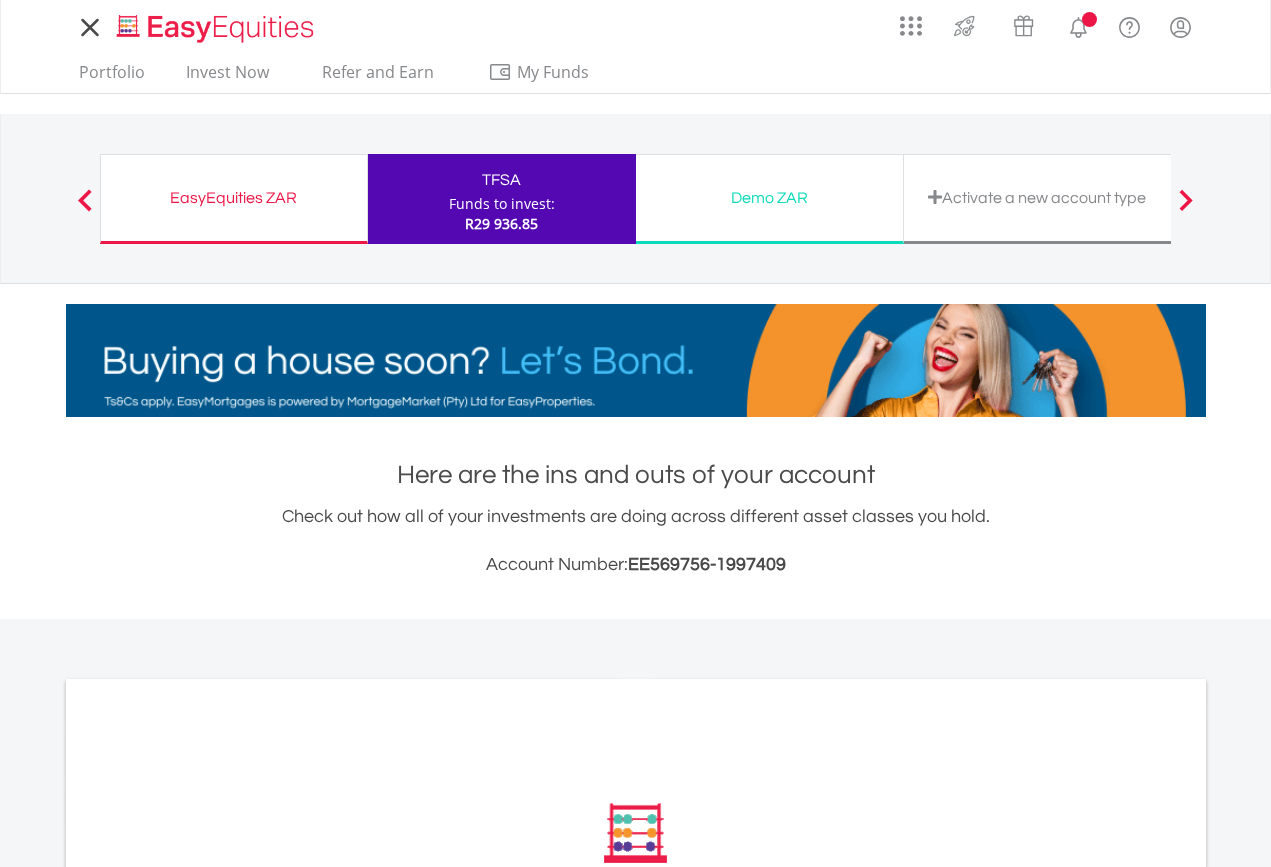 scroll, scrollTop: 0, scrollLeft: 0, axis: both 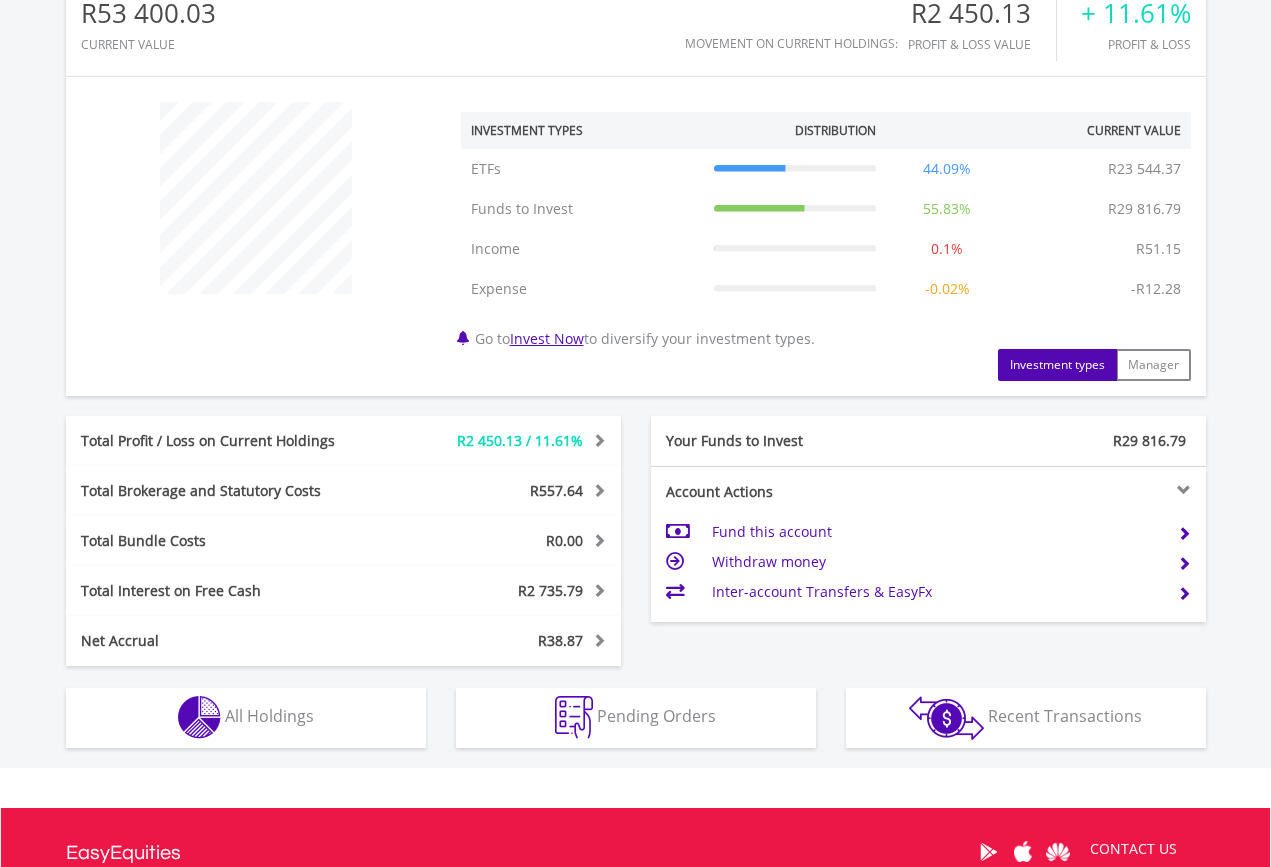 click on "Holdings
All Holdings" at bounding box center [246, 718] 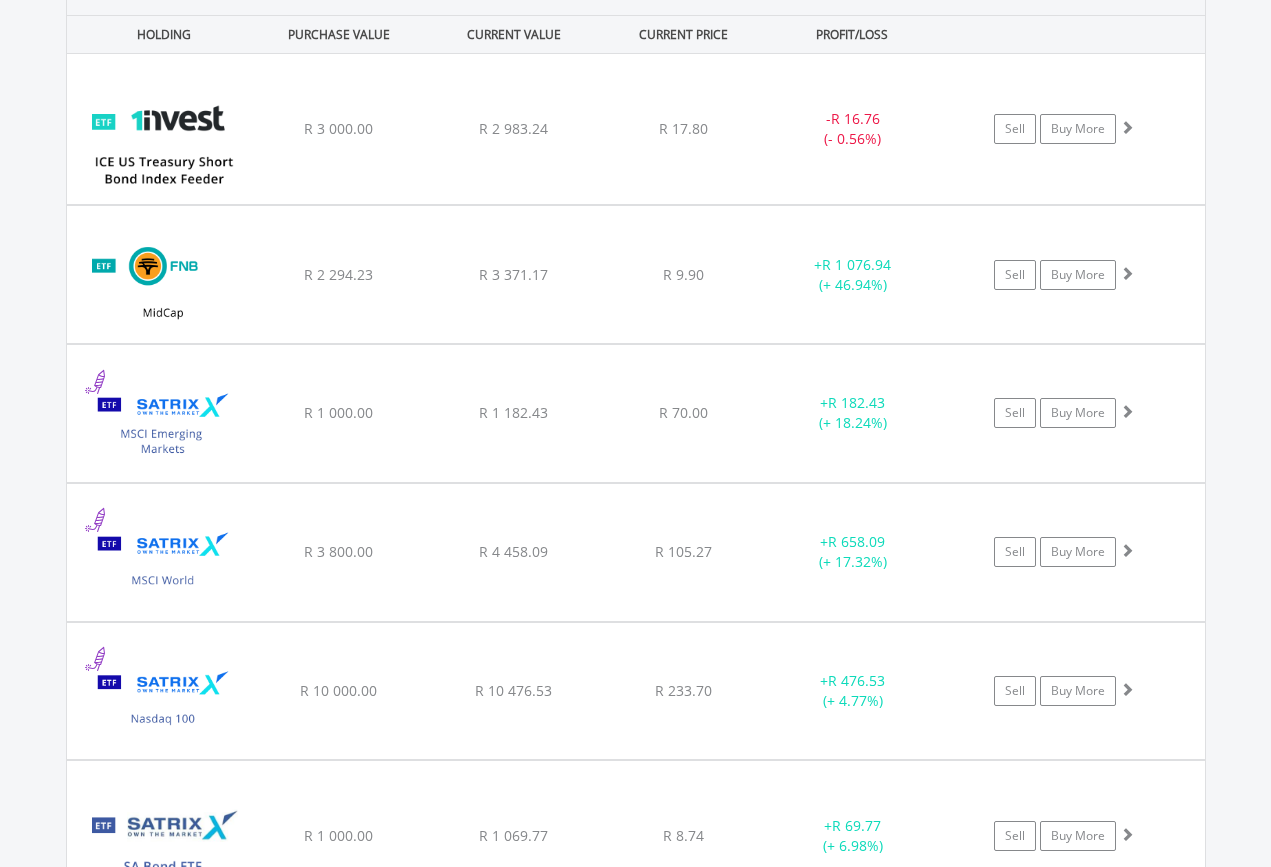 scroll, scrollTop: 1506, scrollLeft: 0, axis: vertical 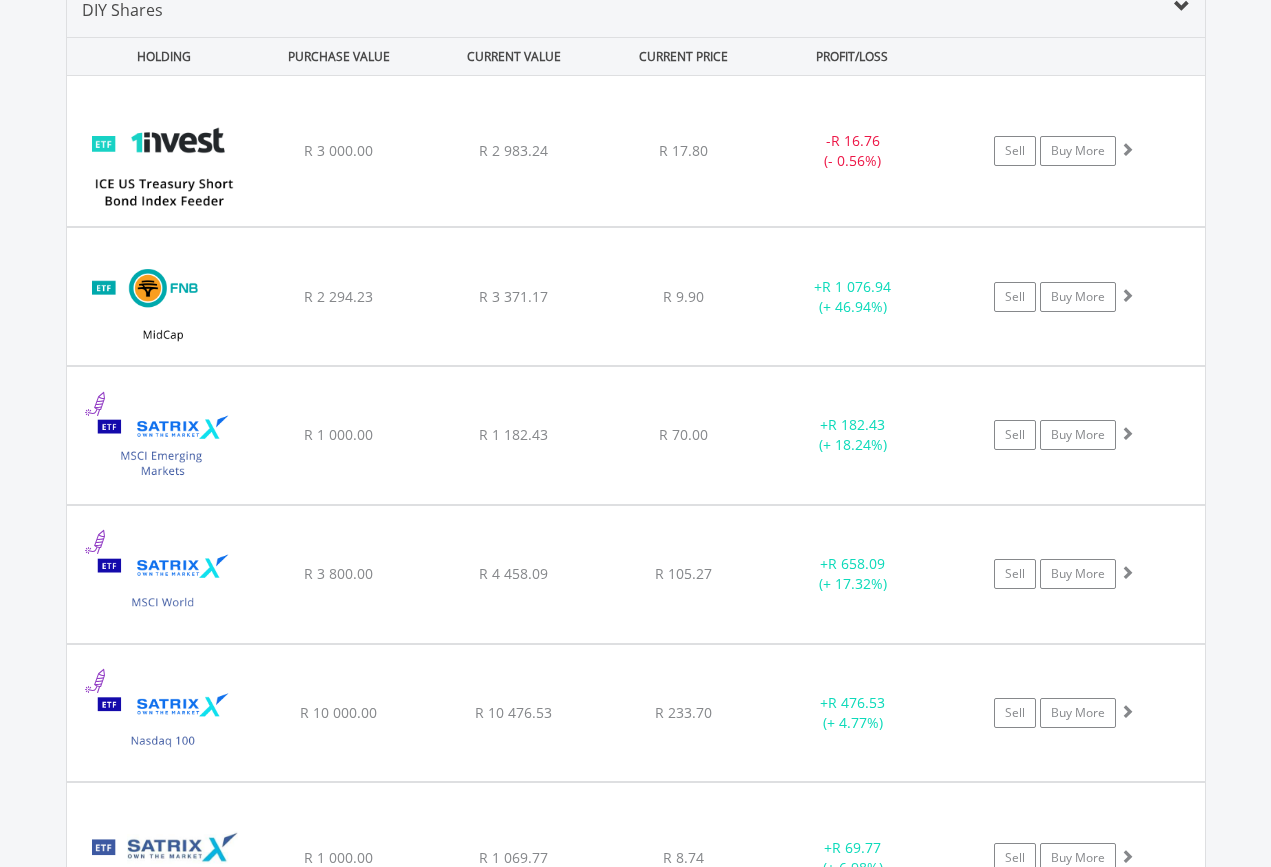 click on "Sell
Buy More" at bounding box center (1074, 151) 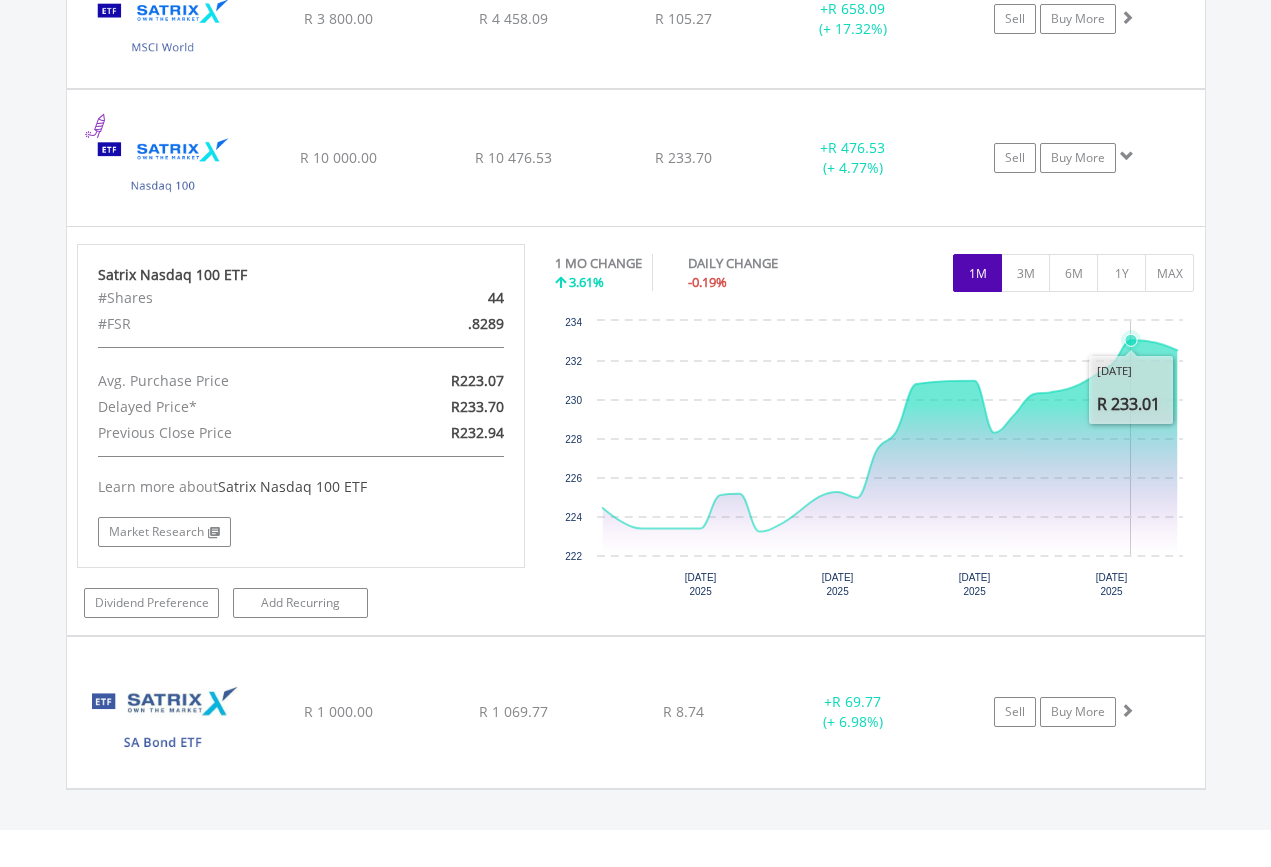 scroll, scrollTop: 2062, scrollLeft: 0, axis: vertical 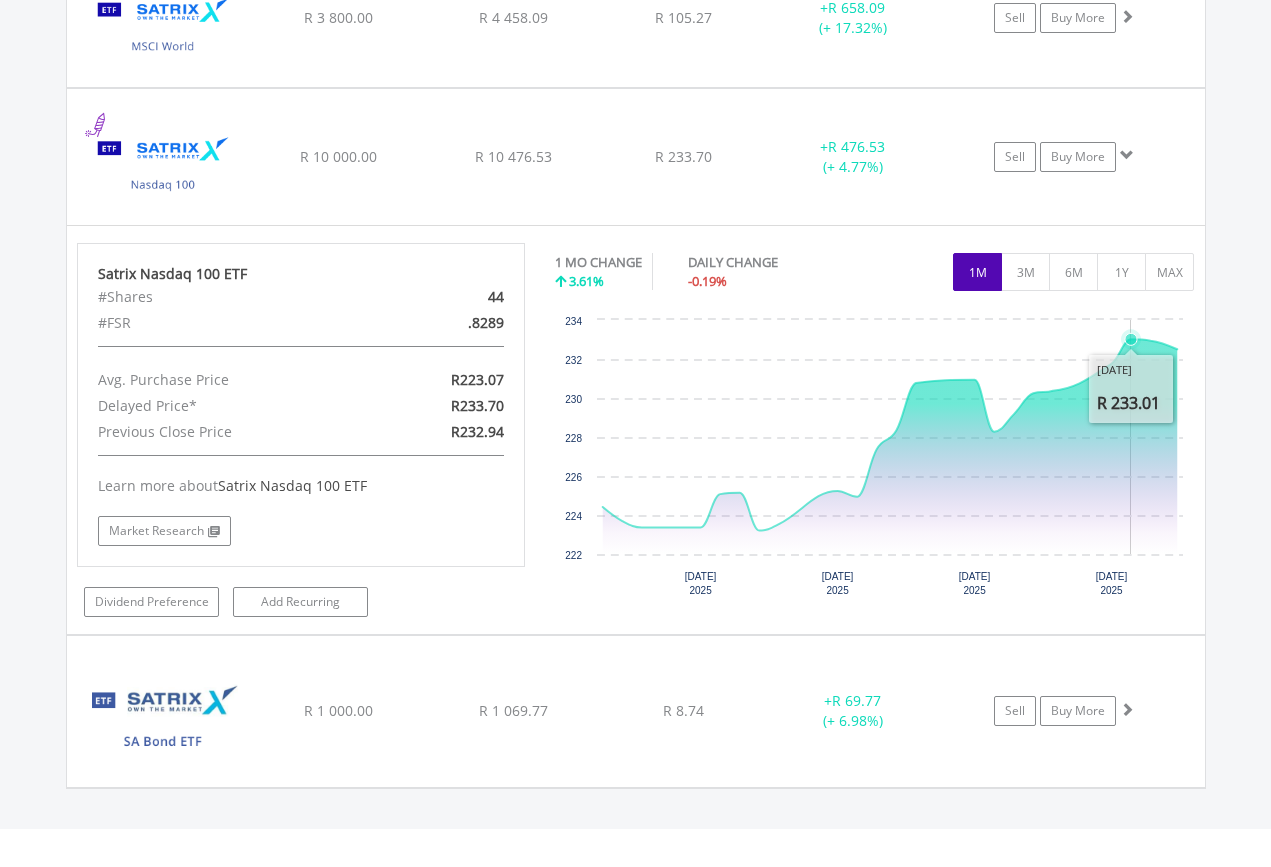 click on "3M" at bounding box center [1025, 272] 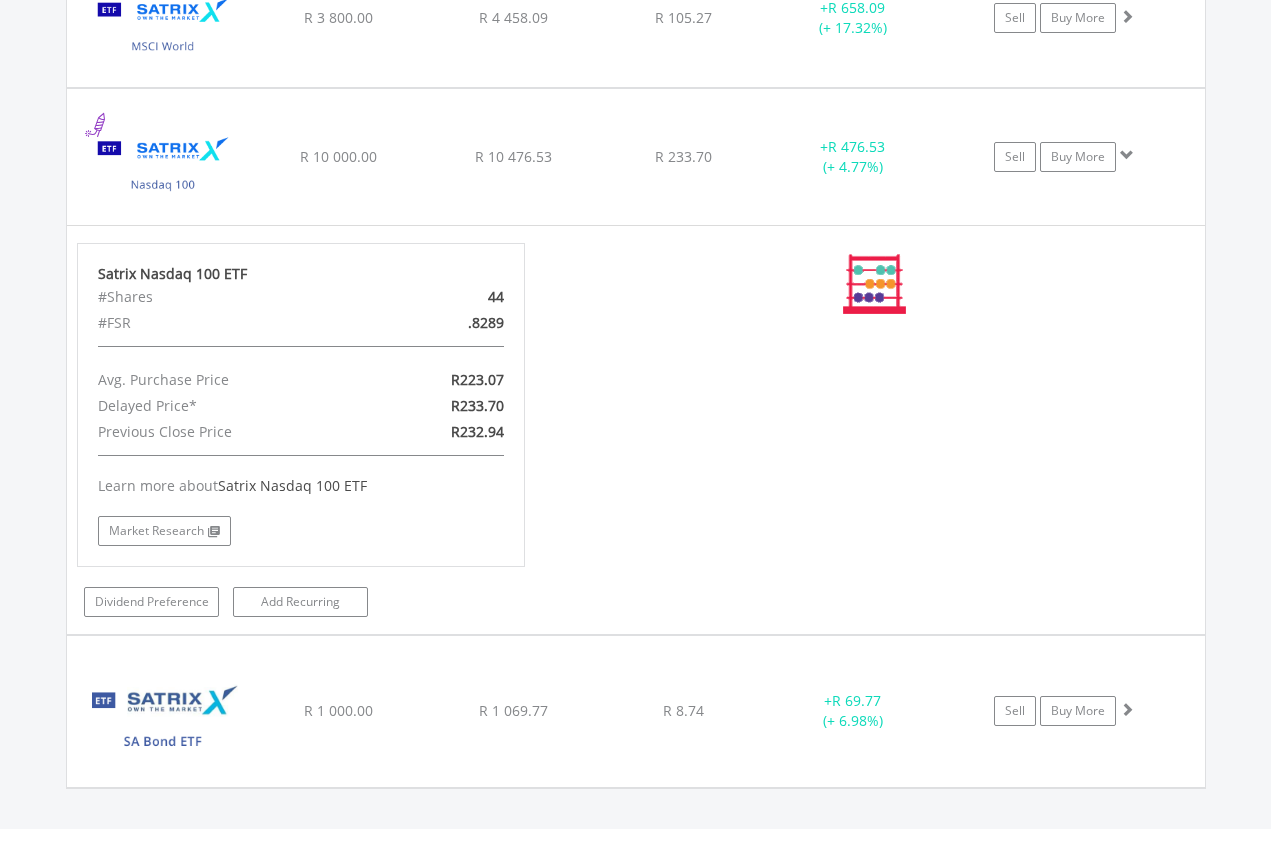 scroll, scrollTop: 2062, scrollLeft: 0, axis: vertical 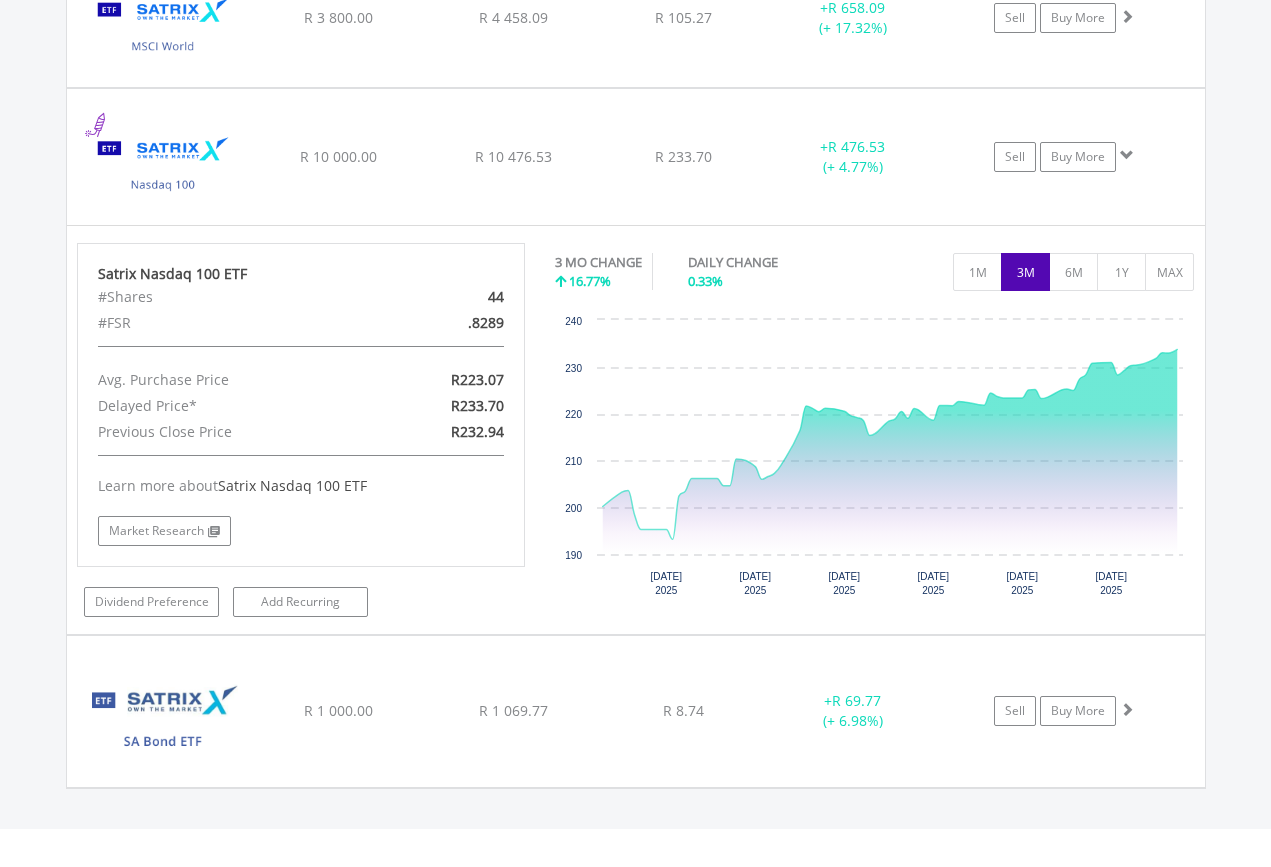 click on "6M" at bounding box center [1073, 272] 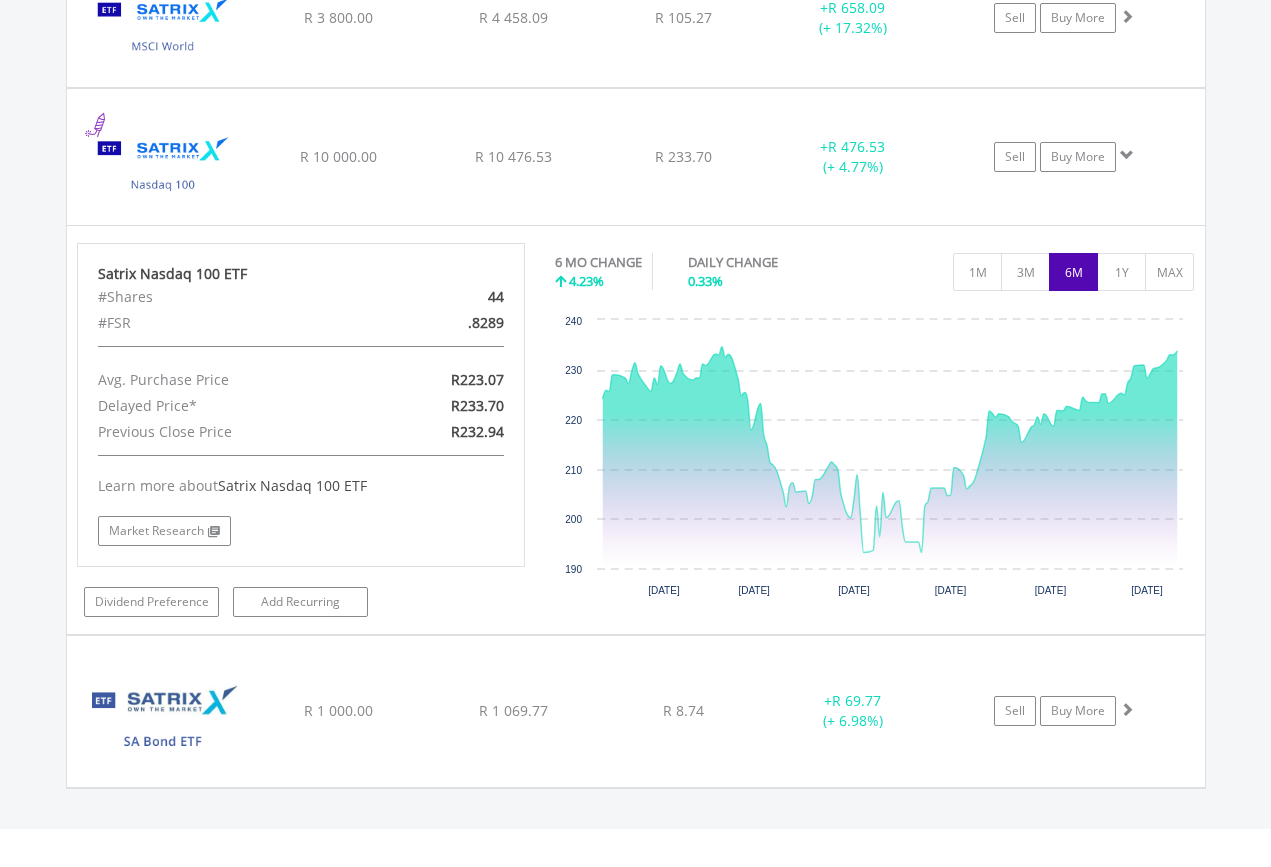 click on "1Y" at bounding box center [1121, 272] 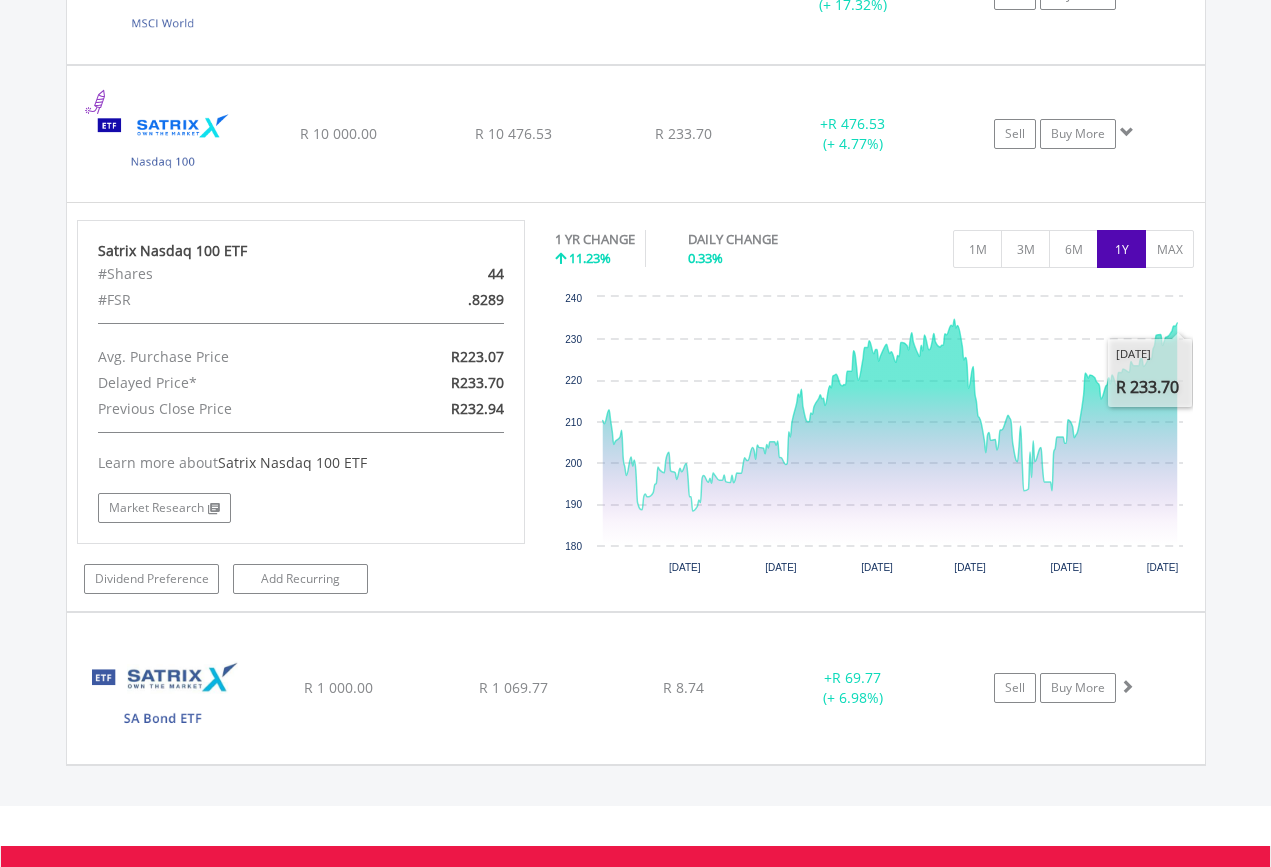 scroll, scrollTop: 2088, scrollLeft: 0, axis: vertical 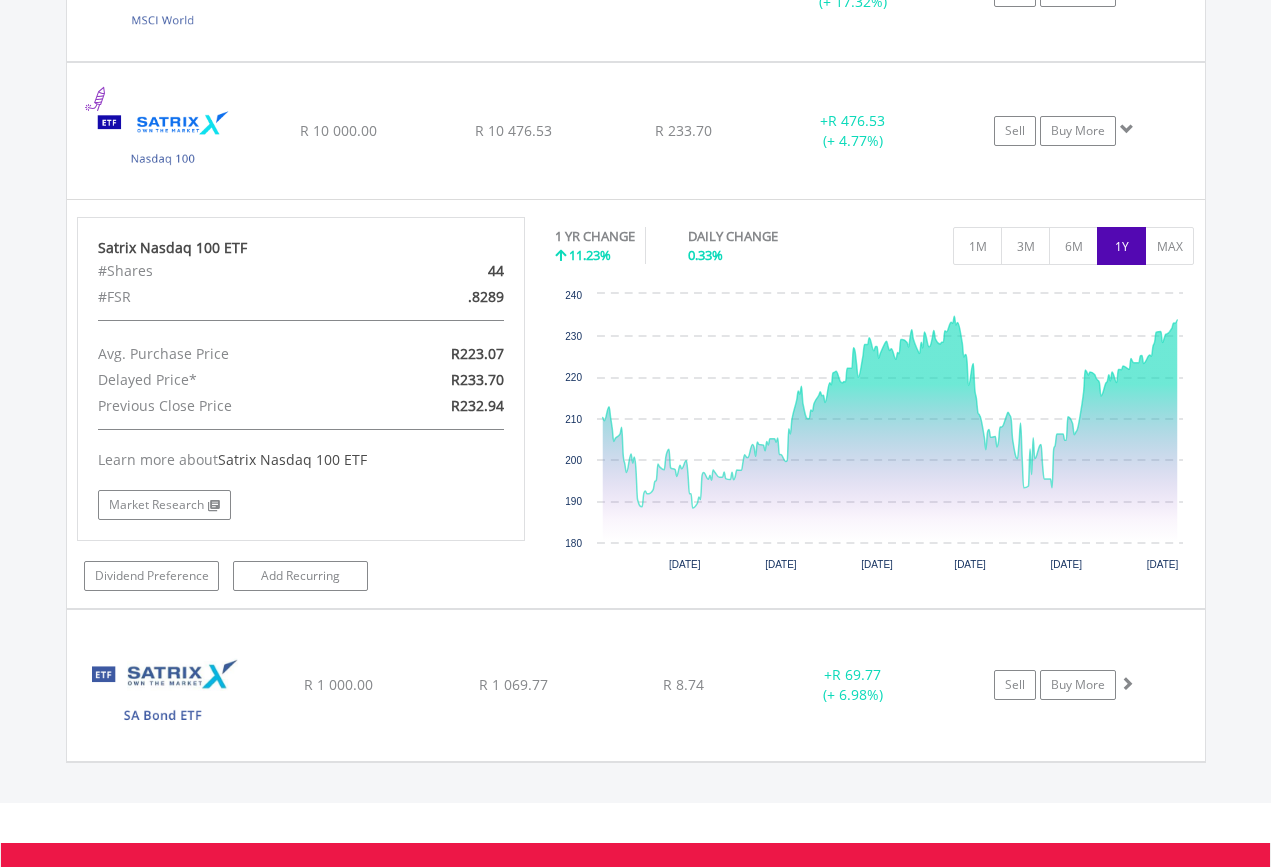 click on "MAX" at bounding box center (1169, 246) 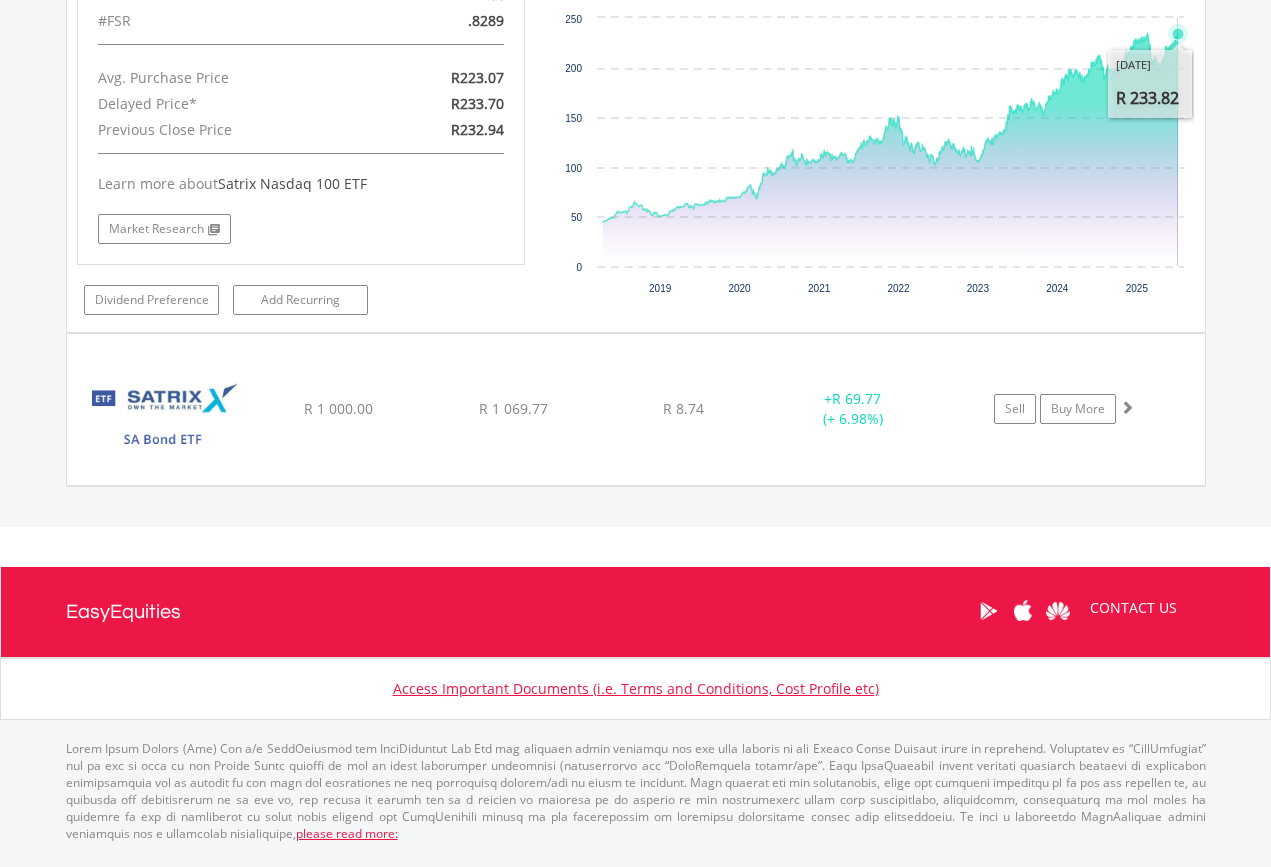 scroll, scrollTop: 2364, scrollLeft: 0, axis: vertical 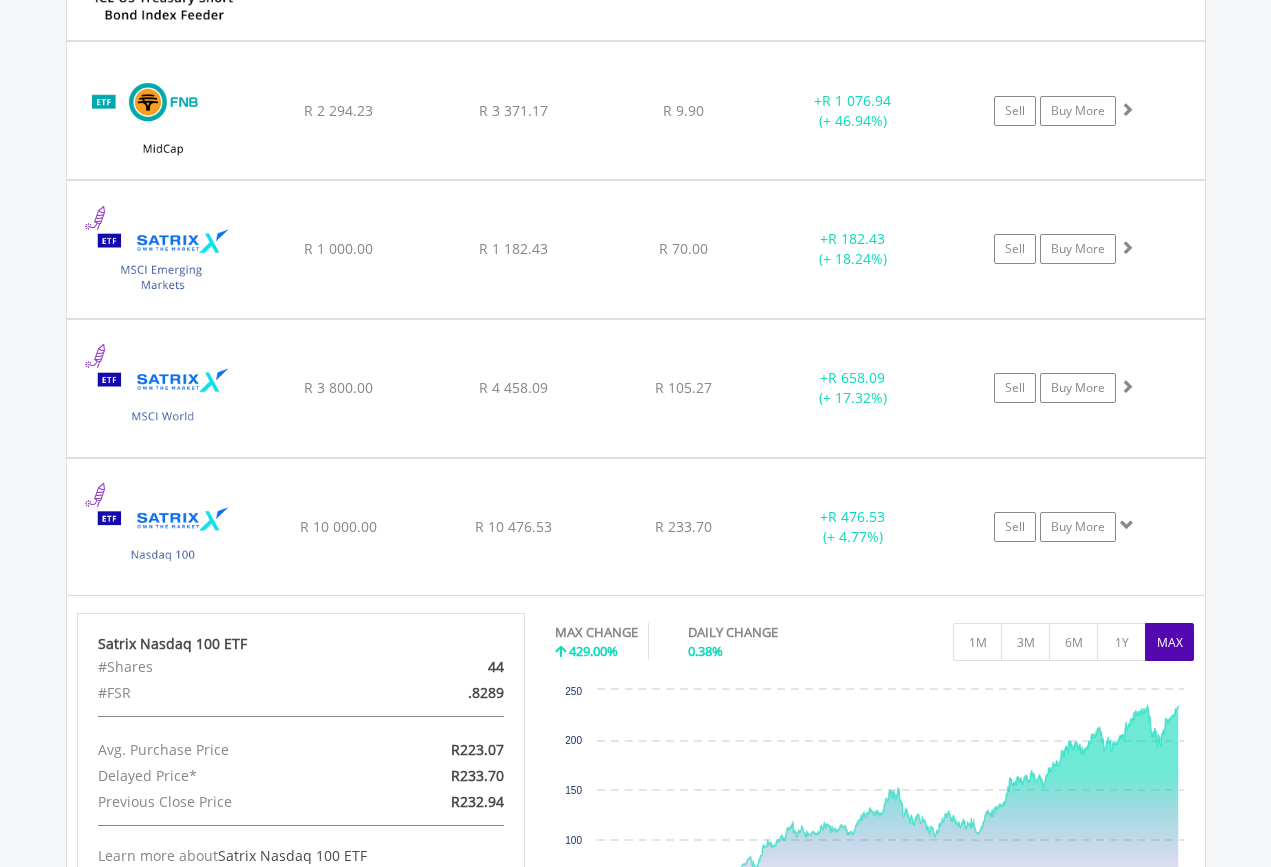 click on "﻿
Satrix Nasdaq 100 ETF
R 10 000.00
R 10 476.53
R 233.70
+  R 476.53 (+ 4.77%)
Sell
Buy More" at bounding box center (636, -35) 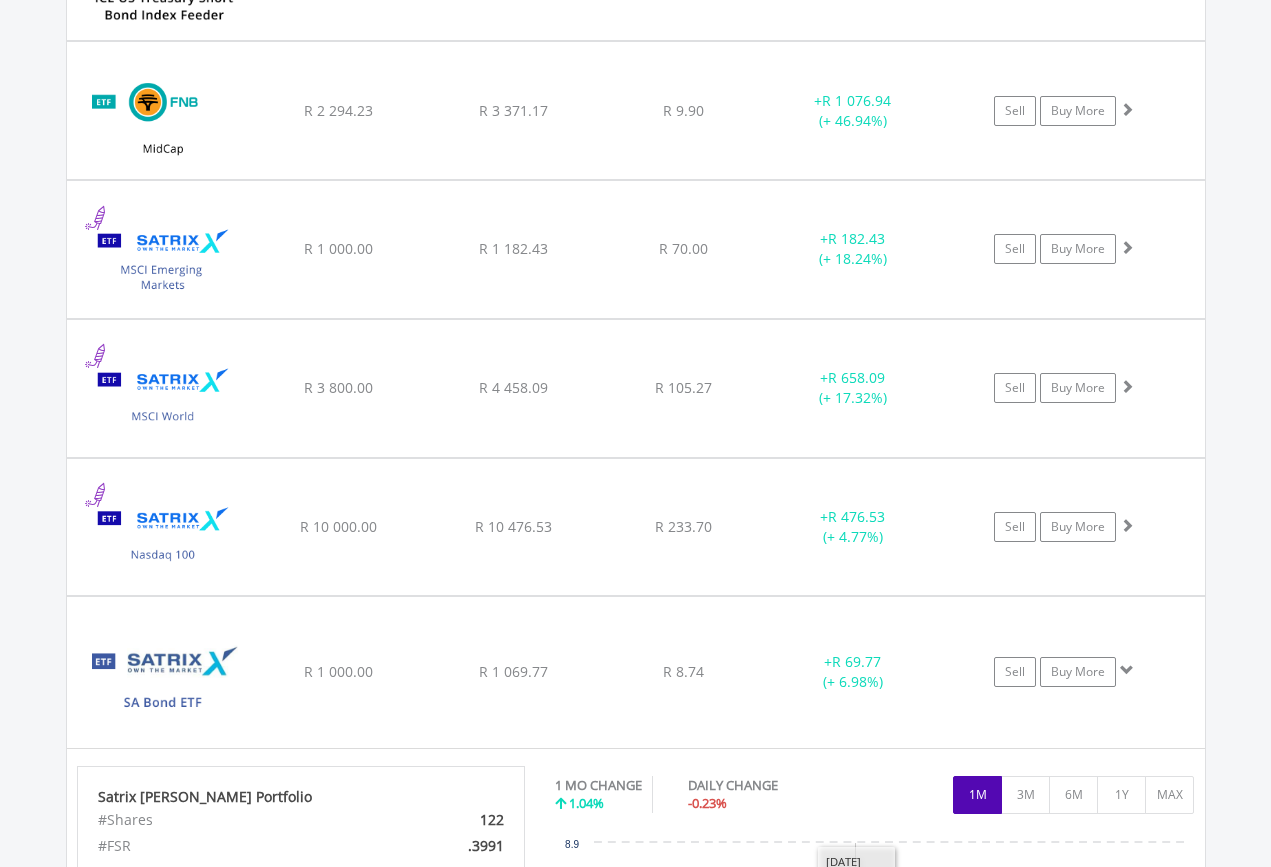 click on "+  R 69.77 (+ 6.98%)" at bounding box center (853, 111) 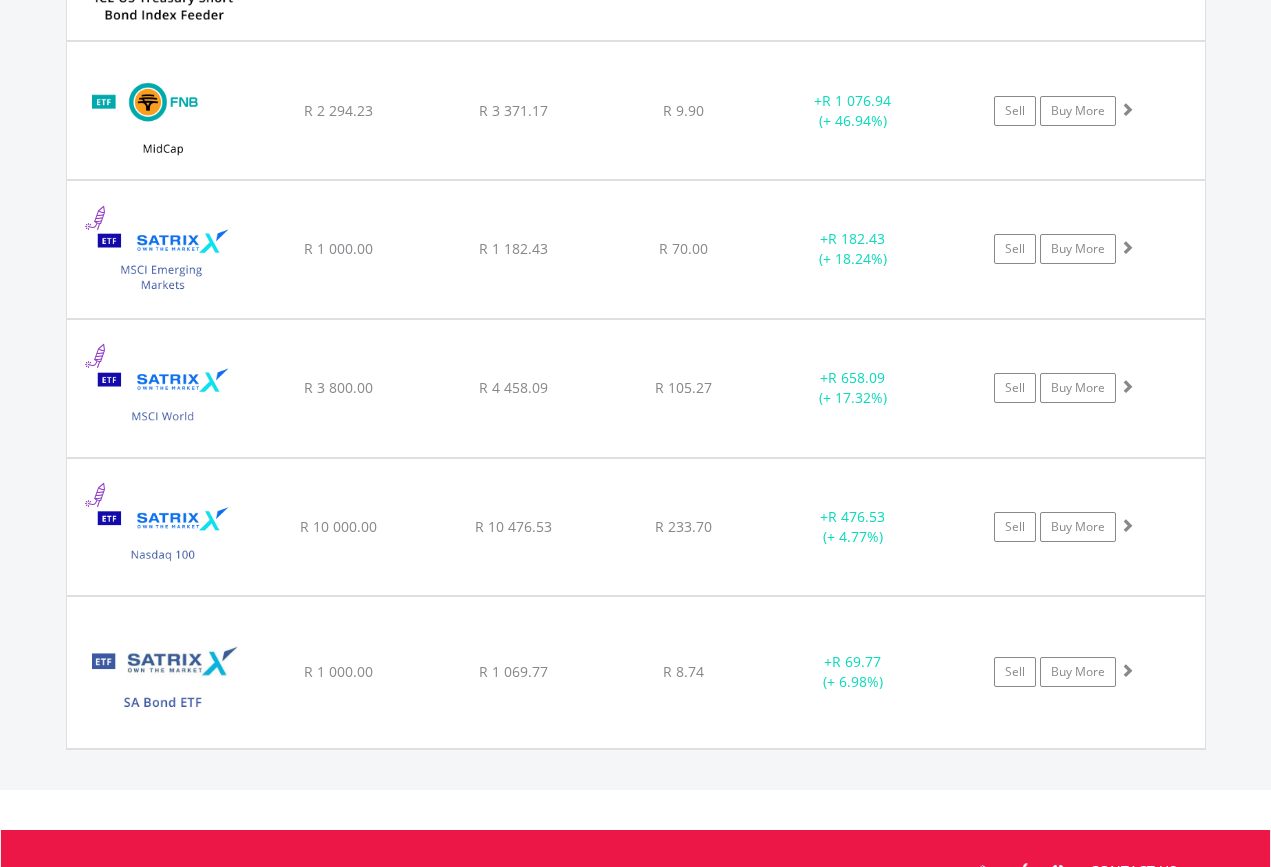 click on "R 658.09" at bounding box center [856, 100] 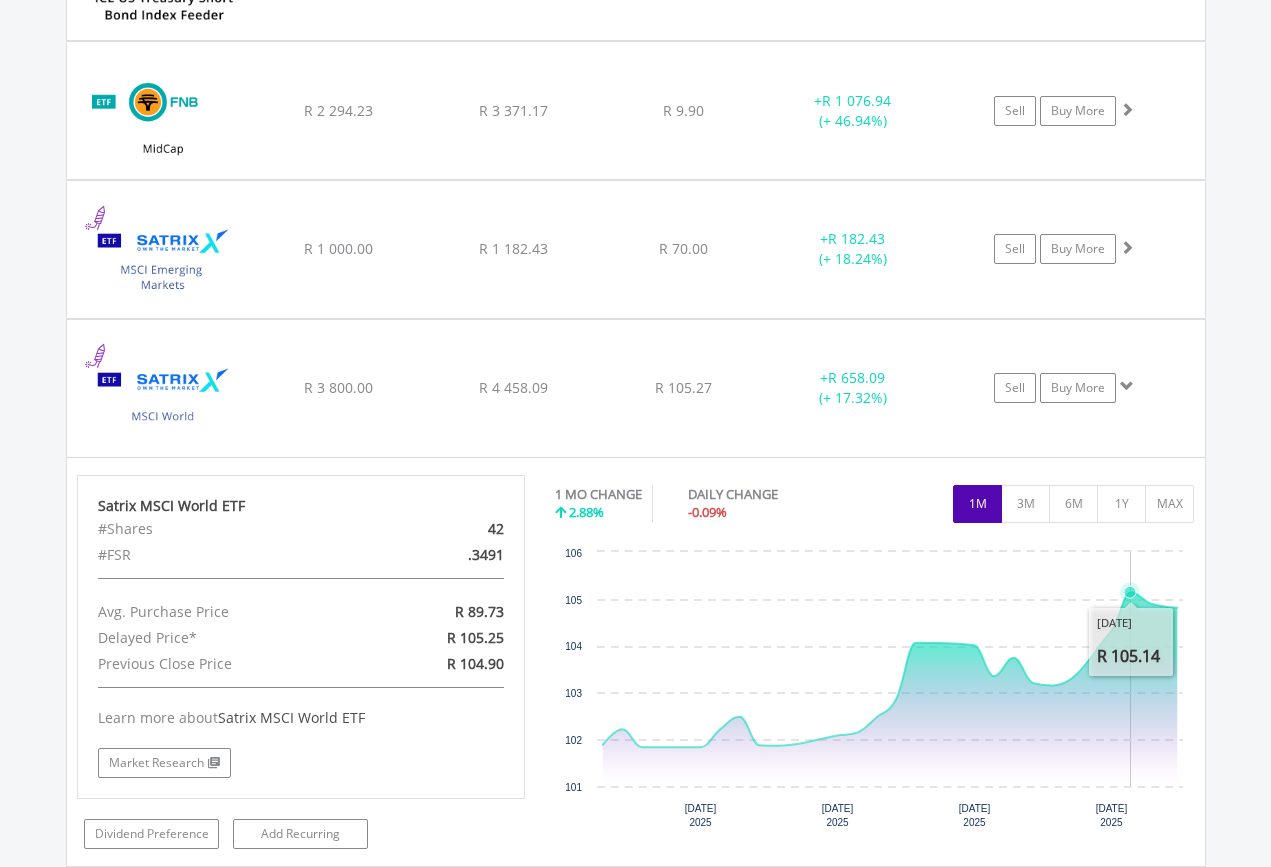 click on "﻿
Satrix MSCI World ETF
R 3 800.00
R 4 458.09
R 105.27
+  R 658.09 (+ 17.32%)
Sell
Buy More" at bounding box center (636, -35) 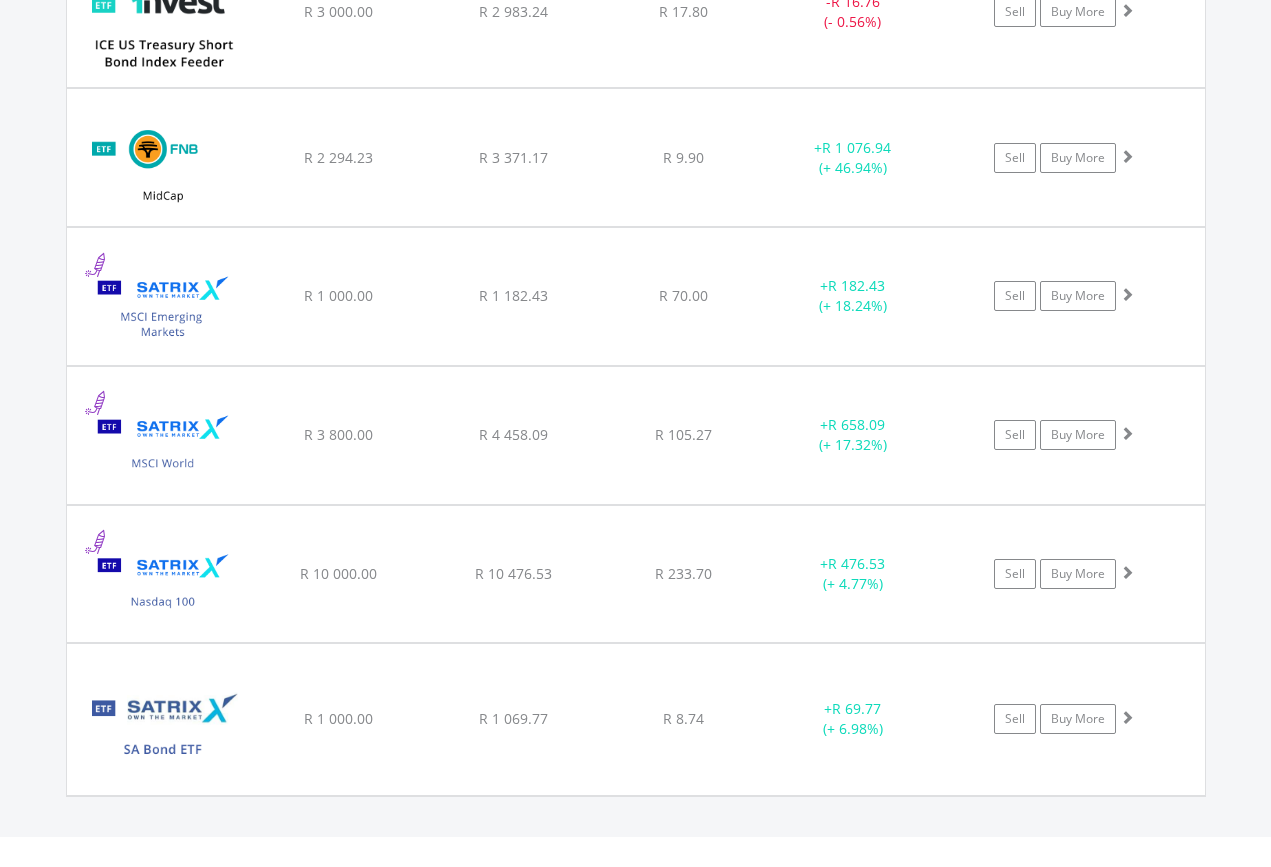 click on "﻿
Satrix MSCI Emerging Markets ETF
R 1 000.00
R 1 182.43
R 70.00
+  R 182.43 (+ 18.24%)
Sell
Buy More" at bounding box center [636, 12] 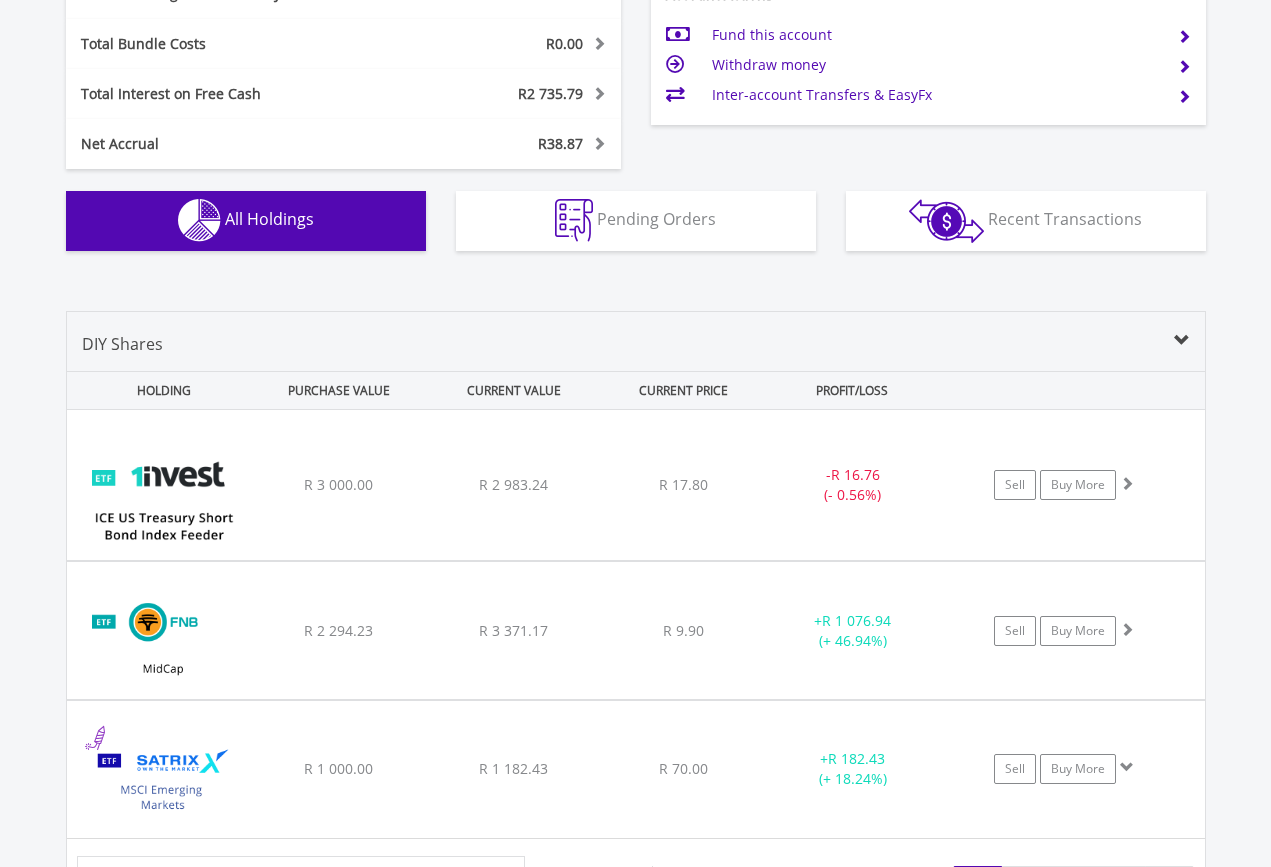 scroll, scrollTop: 1195, scrollLeft: 0, axis: vertical 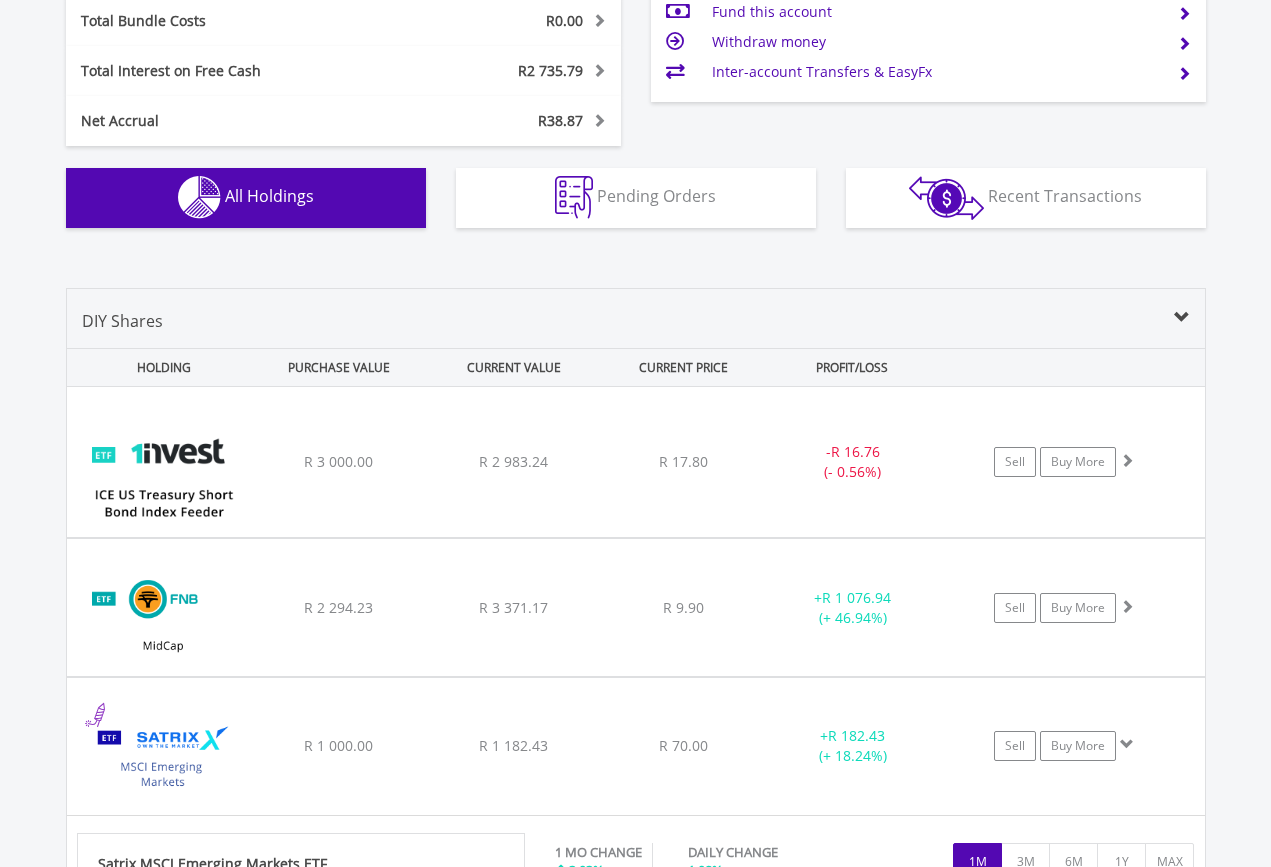click on "+  R 1 076.94 (+ 46.94%)" at bounding box center [853, 608] 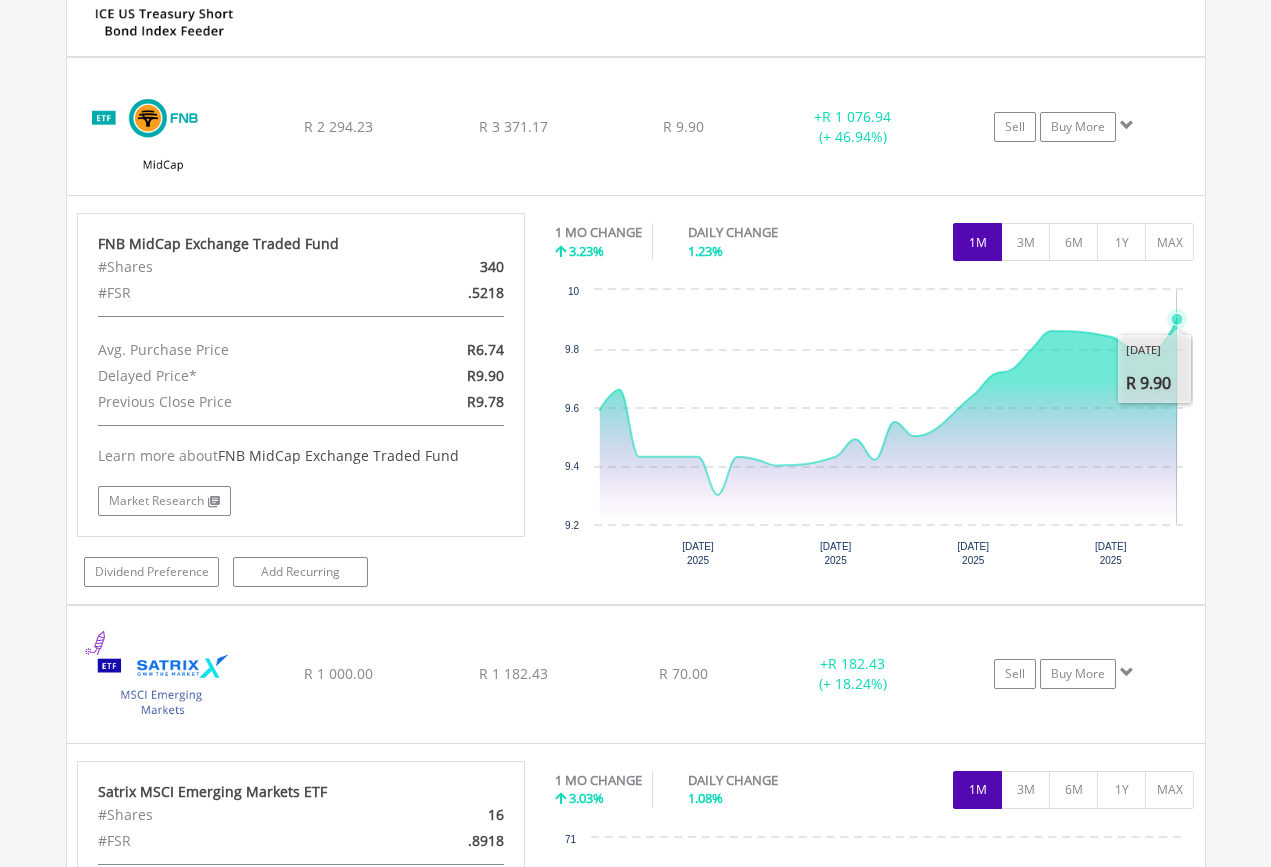 scroll, scrollTop: 1676, scrollLeft: 0, axis: vertical 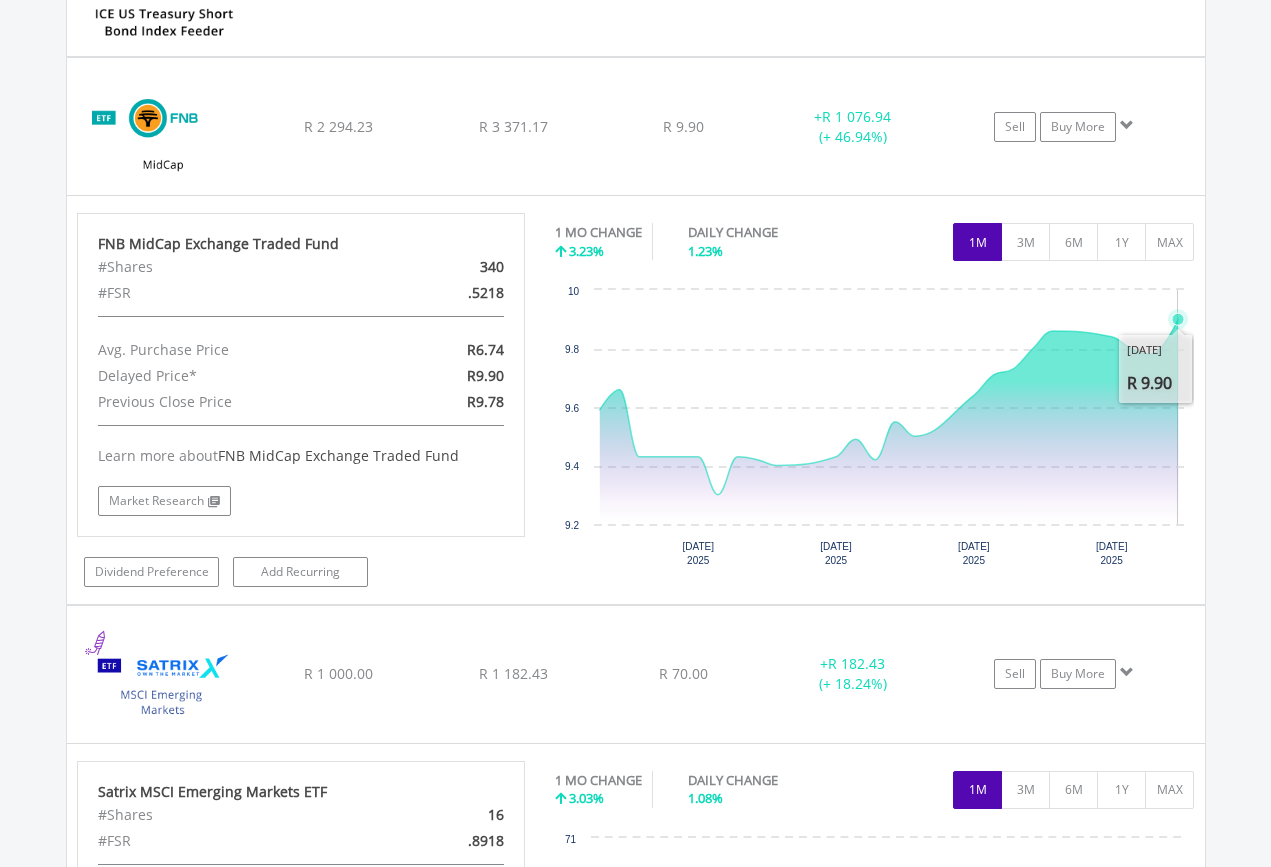 click on "3M" at bounding box center (1025, 242) 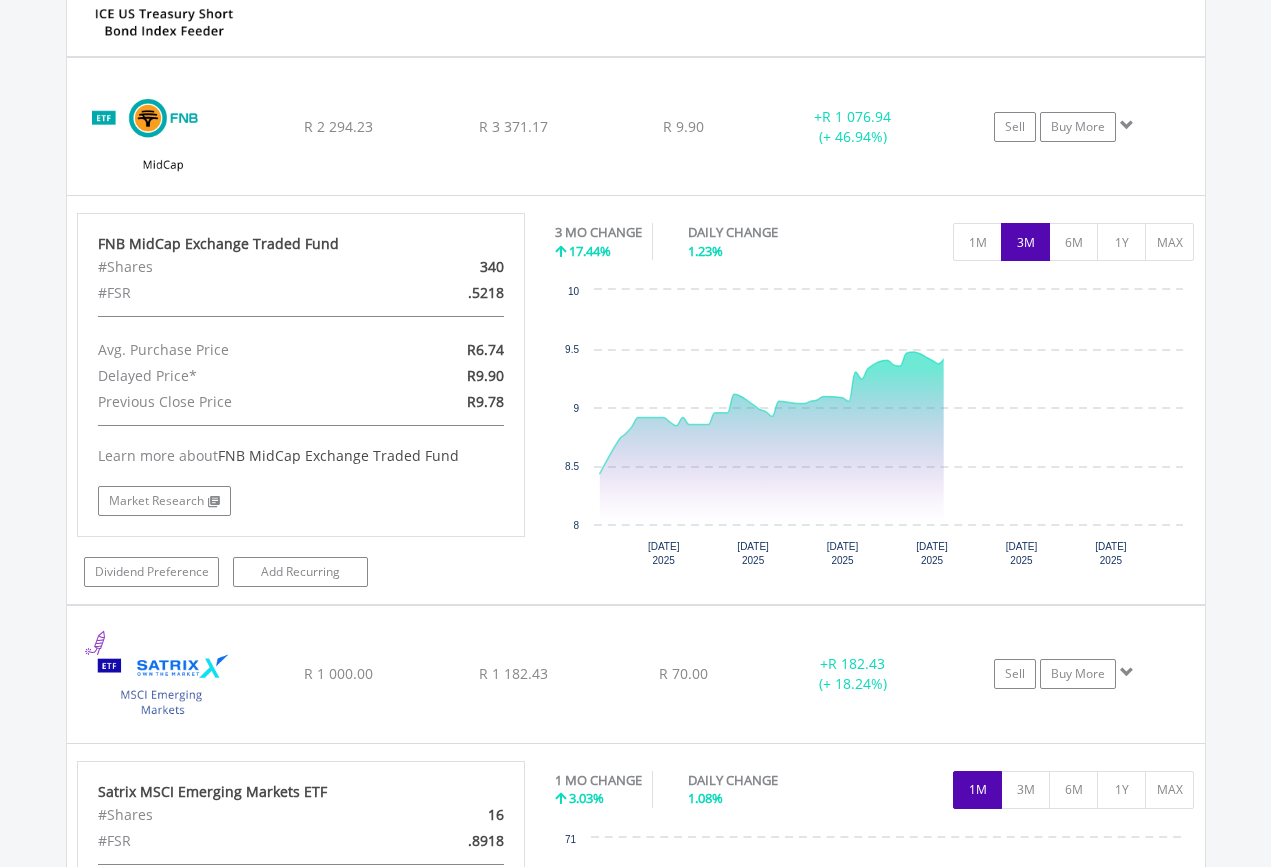 click on "1Y" at bounding box center (1121, 242) 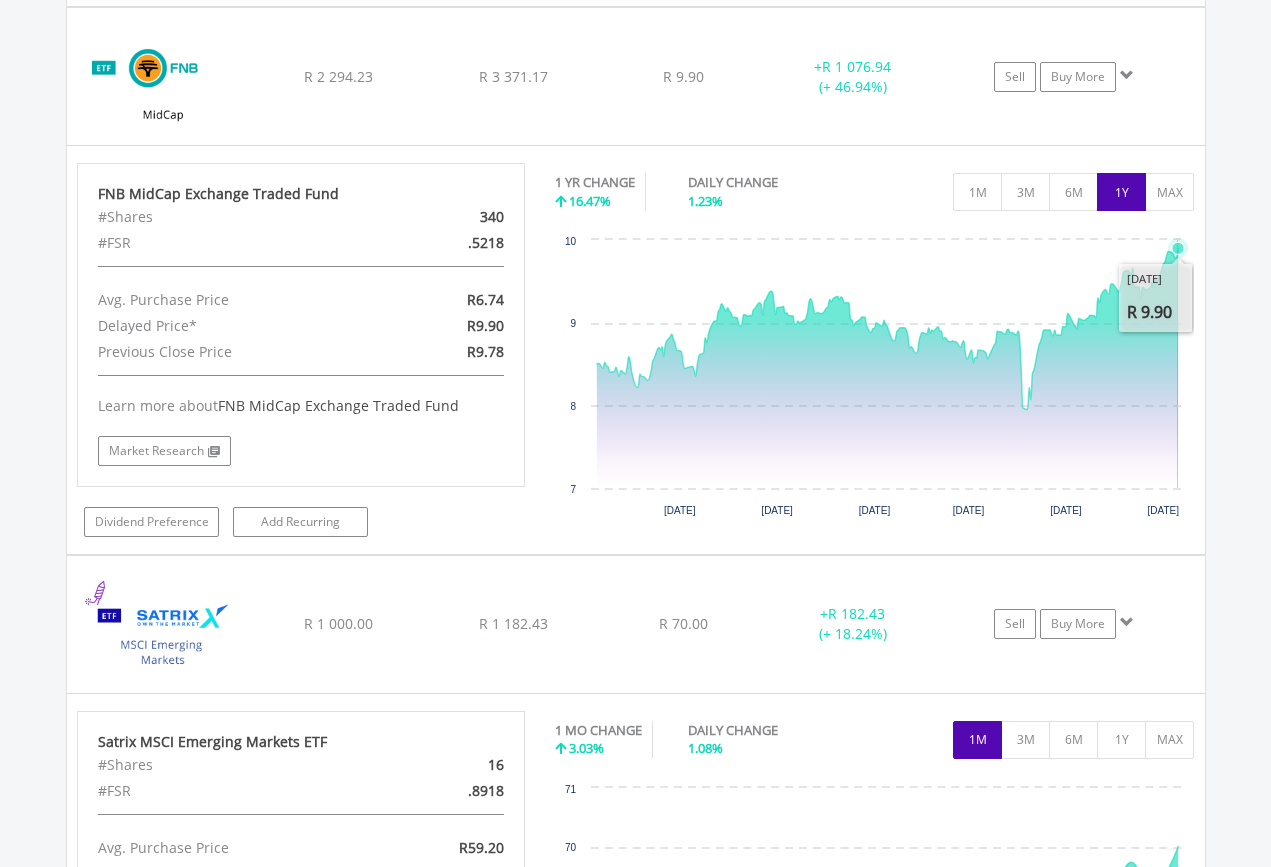 scroll, scrollTop: 1726, scrollLeft: 0, axis: vertical 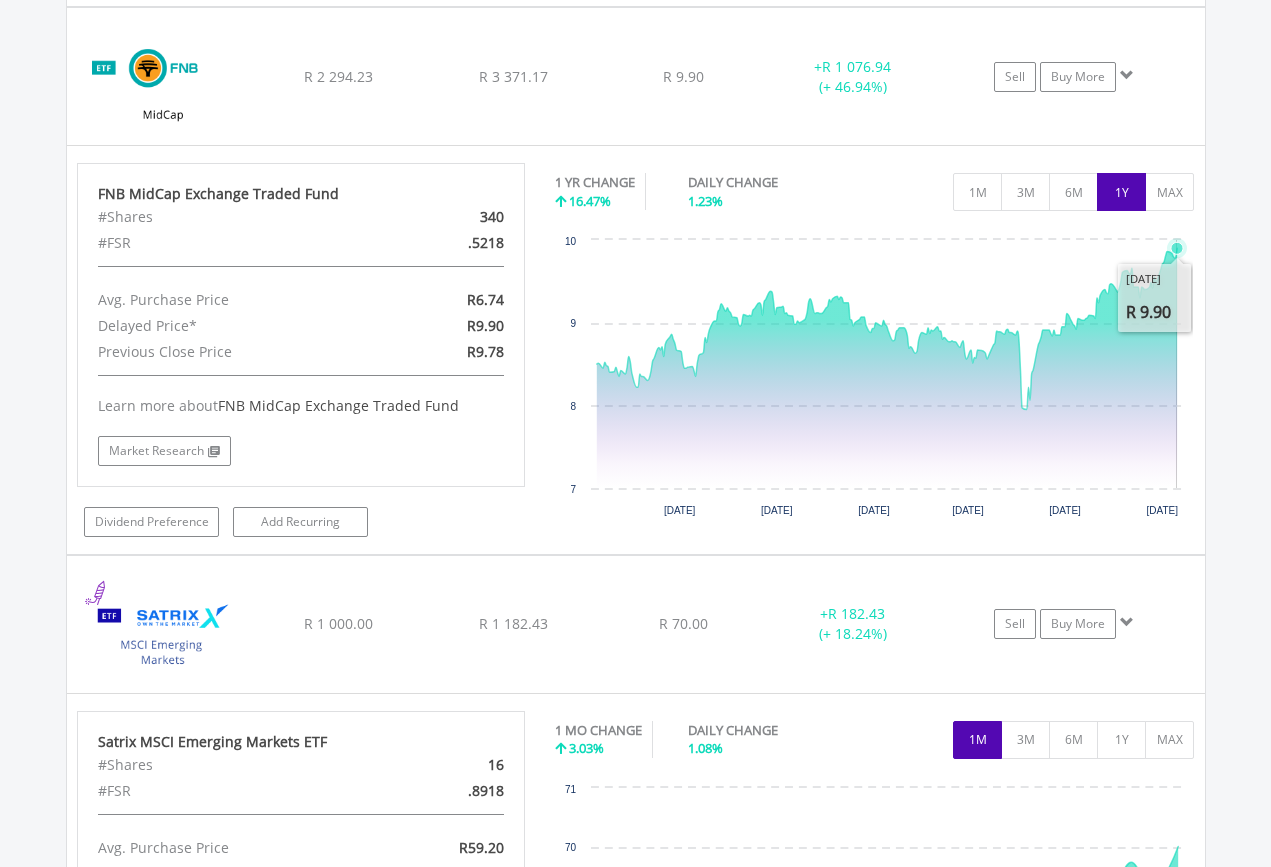 click on "1M
3M
6M
1Y
MAX" at bounding box center [875, 168] 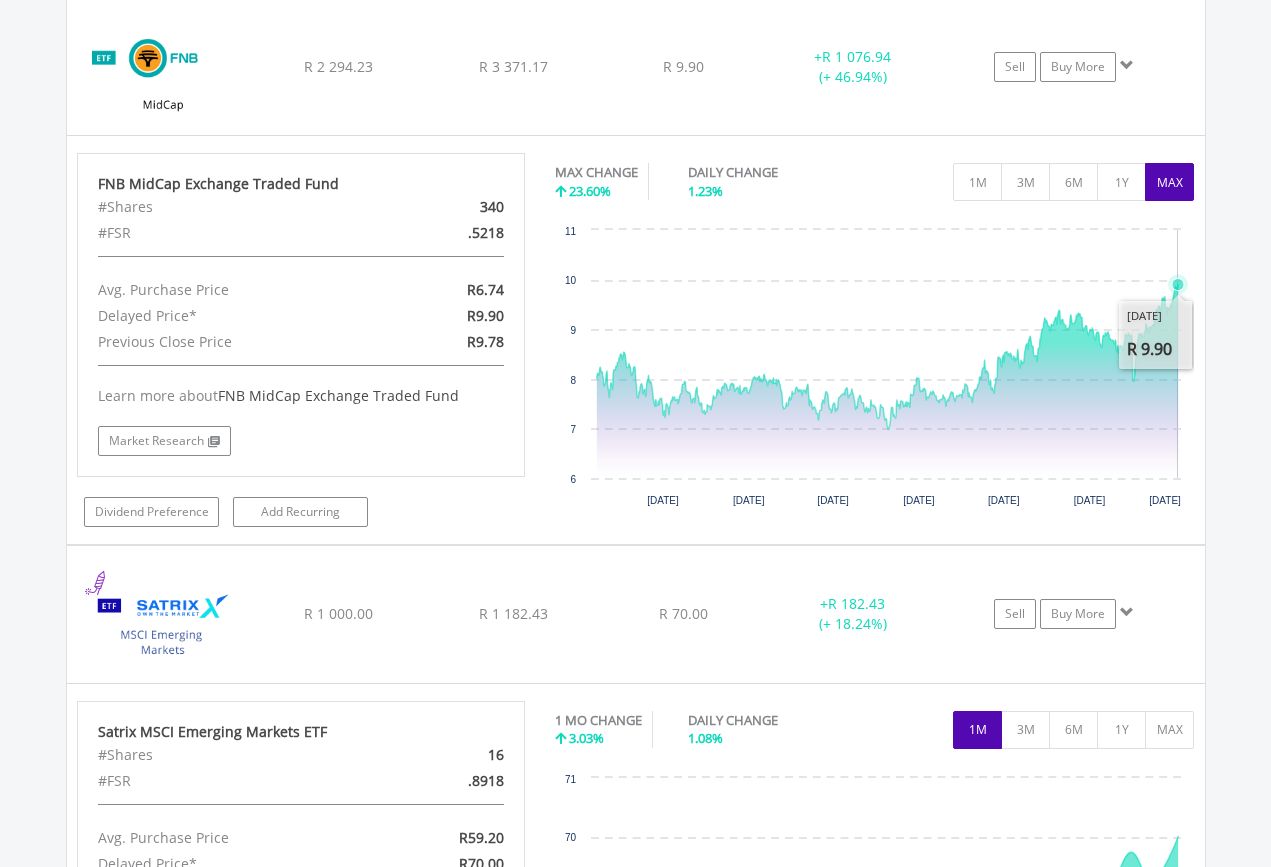 scroll, scrollTop: 1736, scrollLeft: 0, axis: vertical 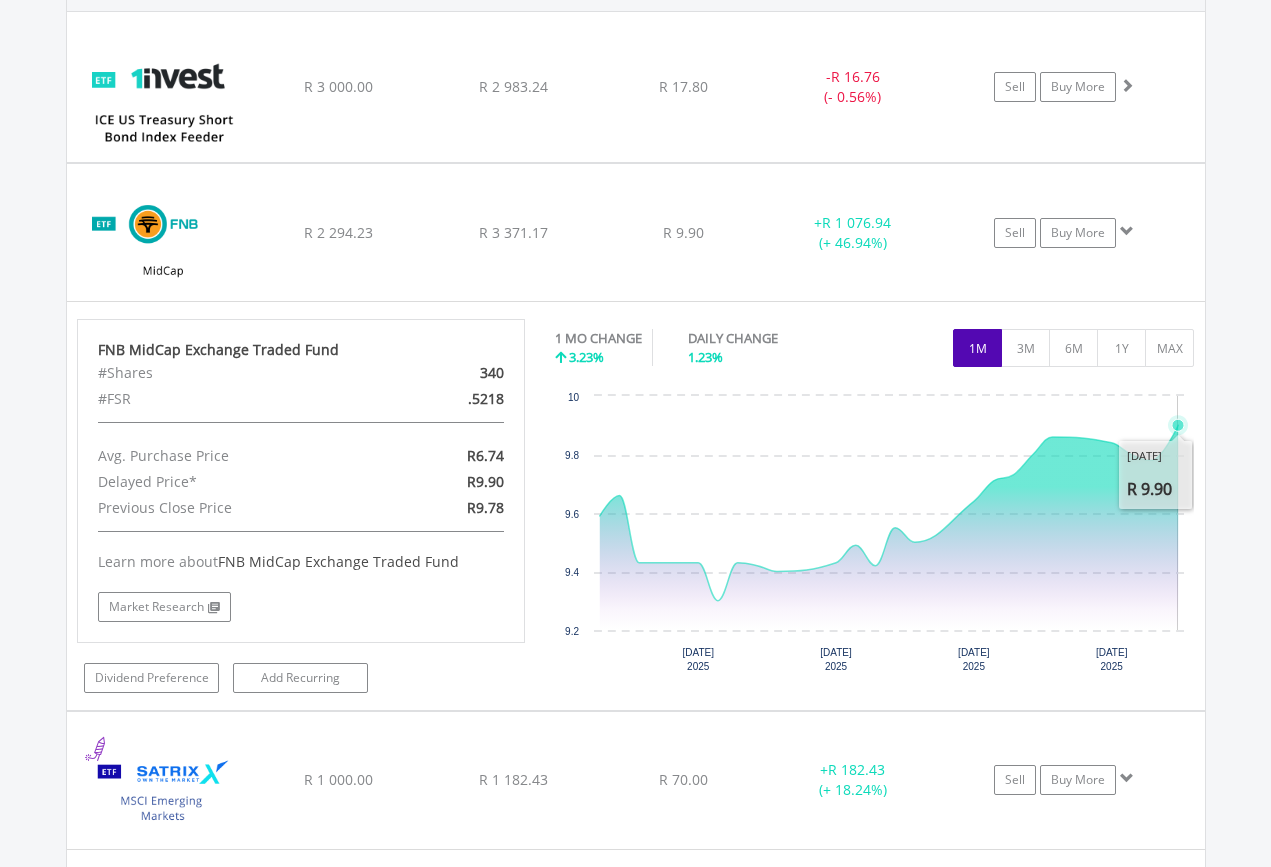 click at bounding box center (163, 97) 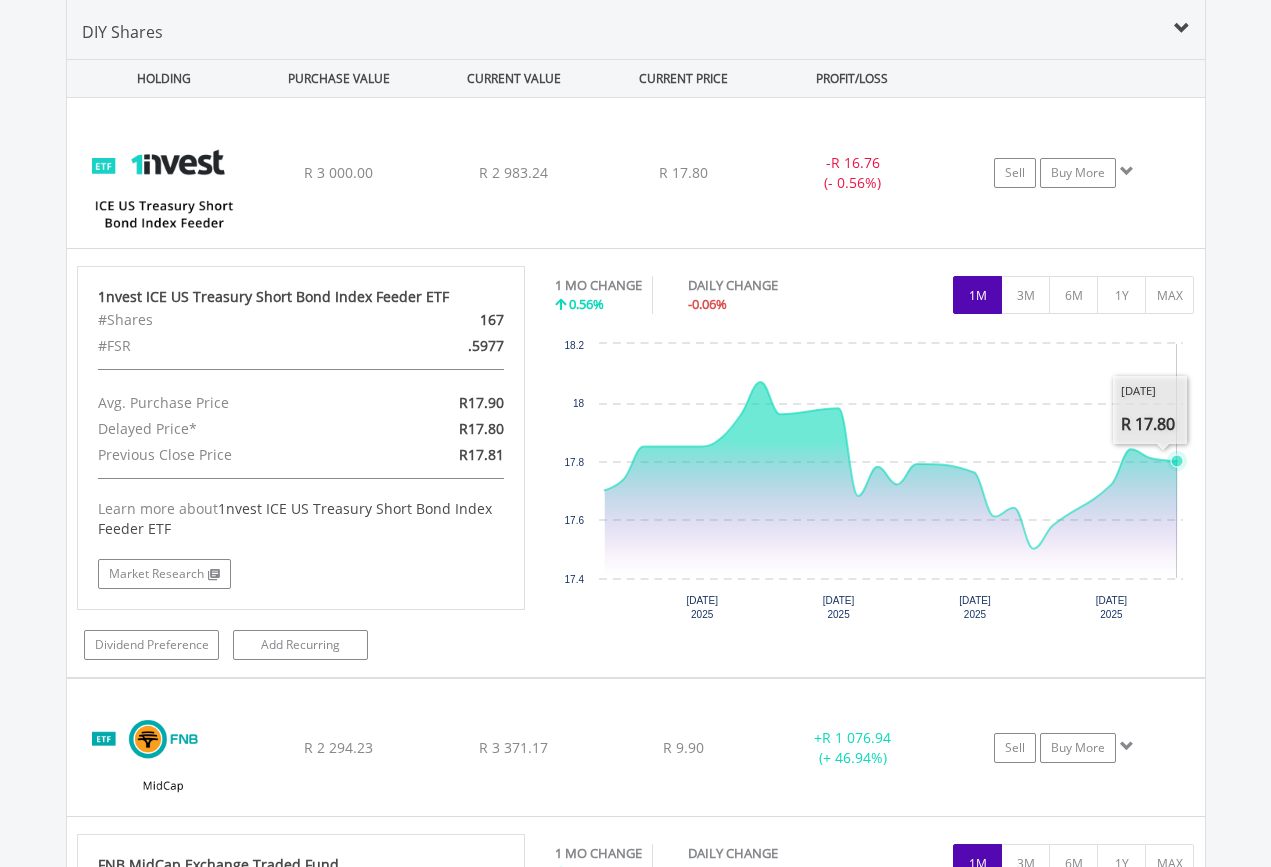 scroll, scrollTop: 1487, scrollLeft: 0, axis: vertical 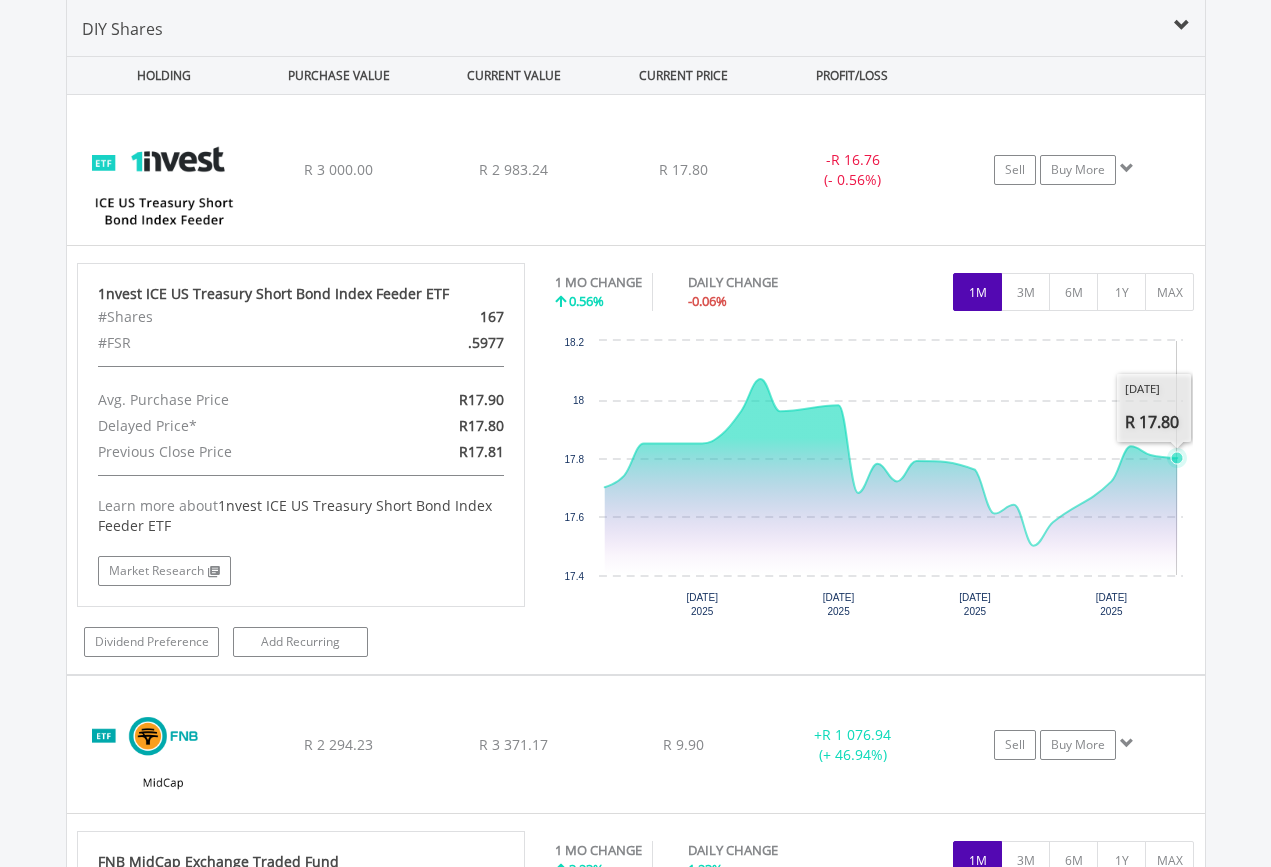 click on "6M" at bounding box center [1073, 292] 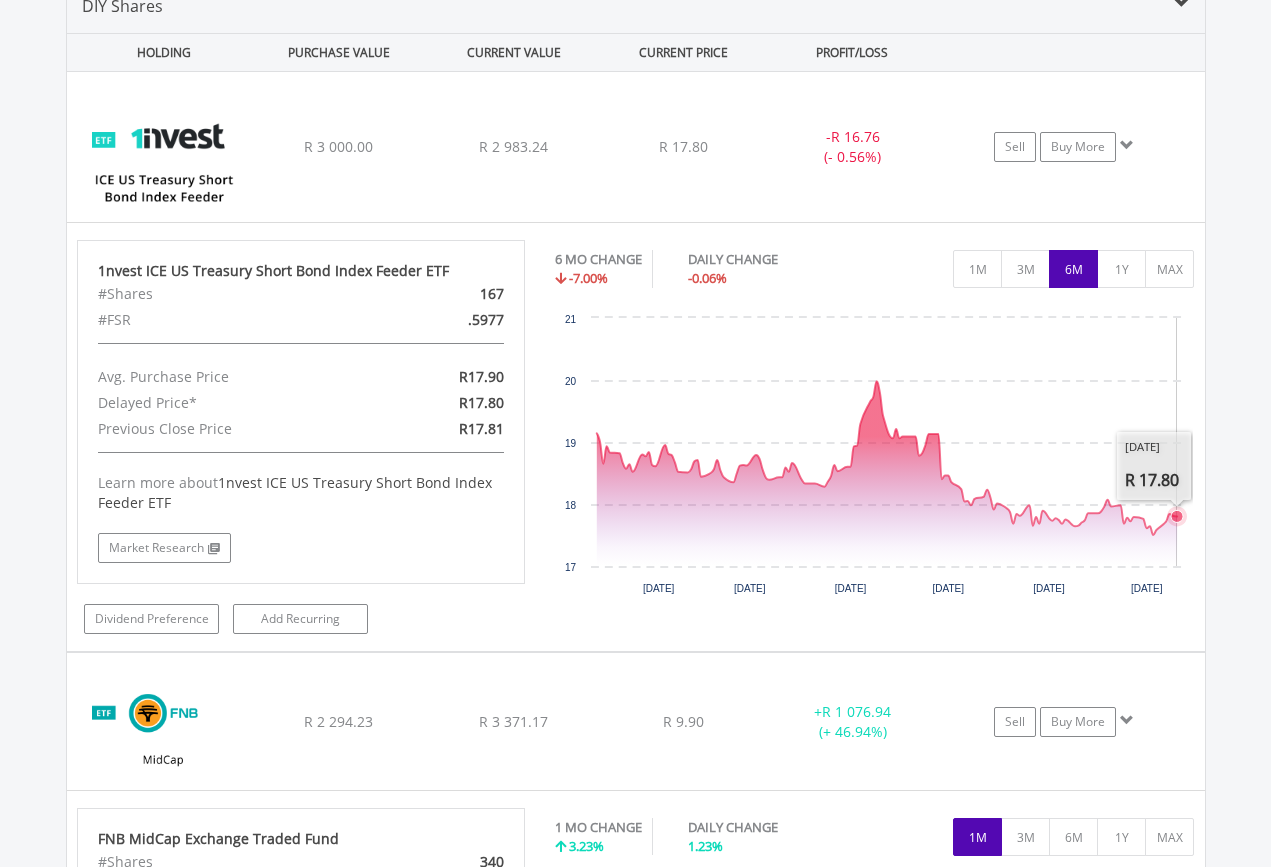 scroll, scrollTop: 1510, scrollLeft: 0, axis: vertical 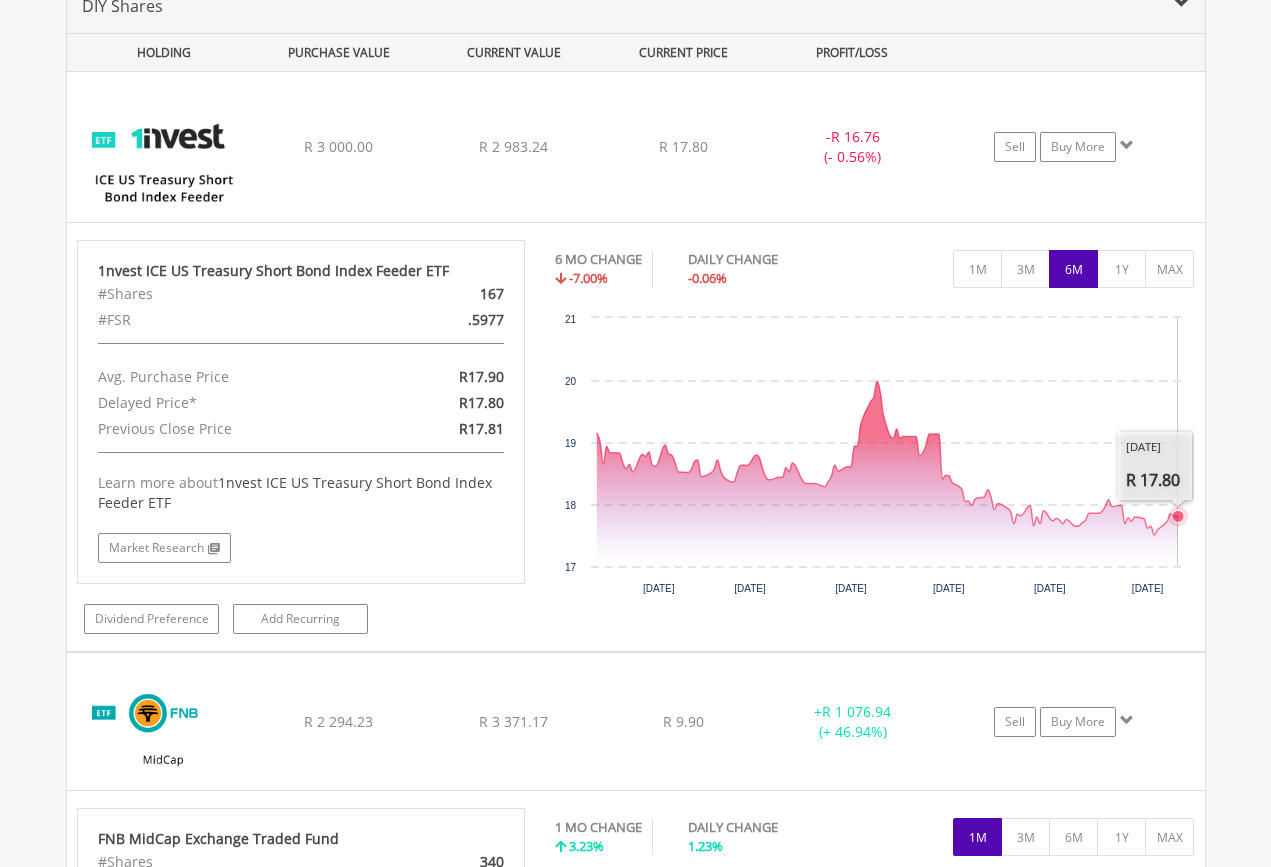 click on "1Y" at bounding box center [1121, 269] 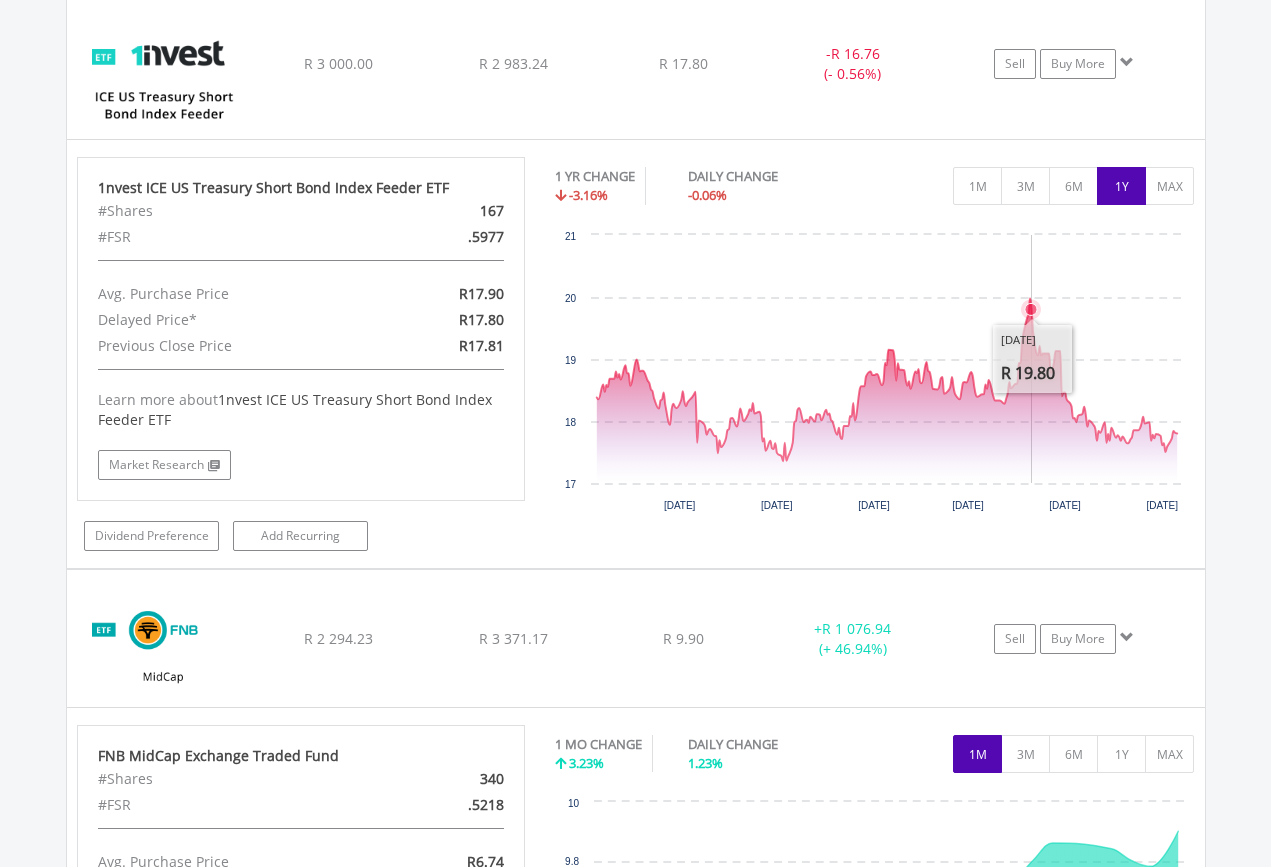 scroll, scrollTop: 1593, scrollLeft: 0, axis: vertical 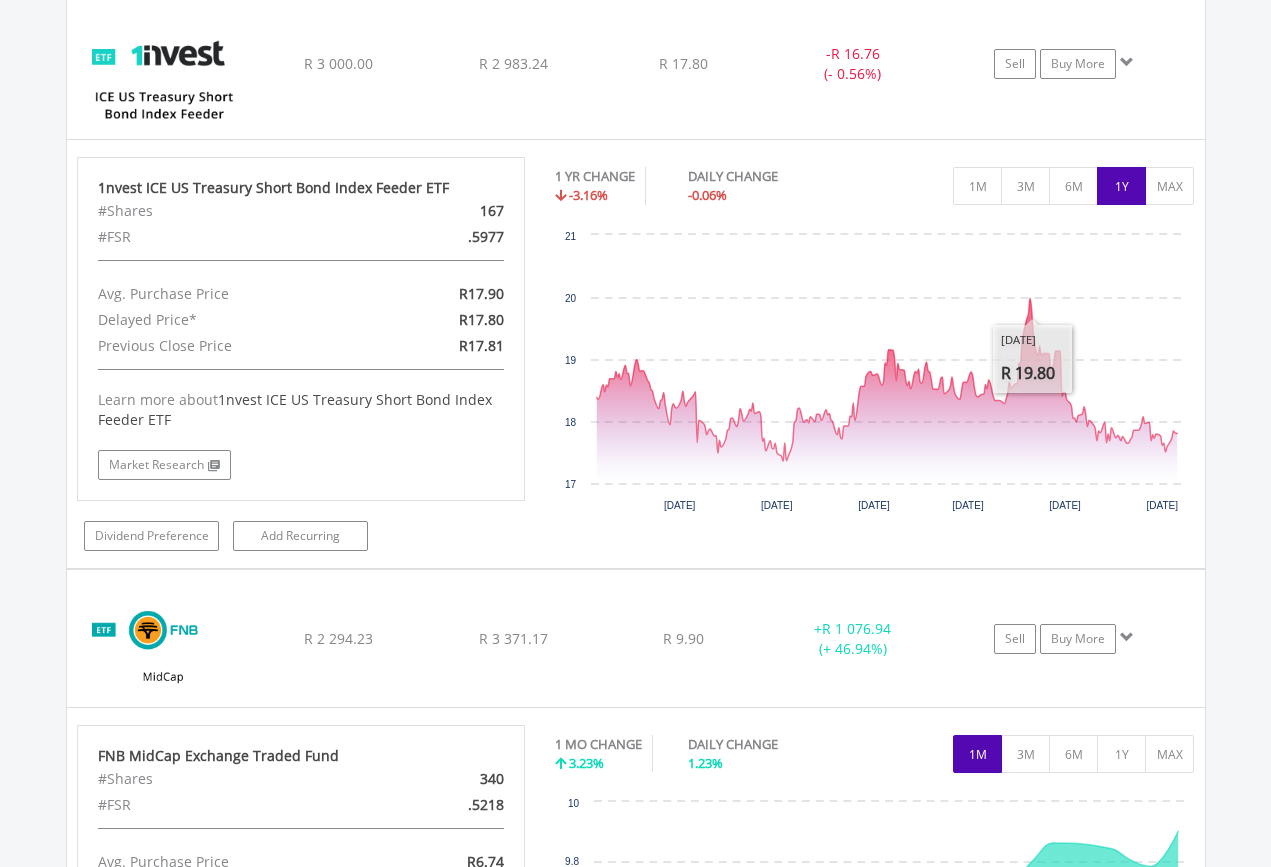 click on "6M" at bounding box center (1073, 186) 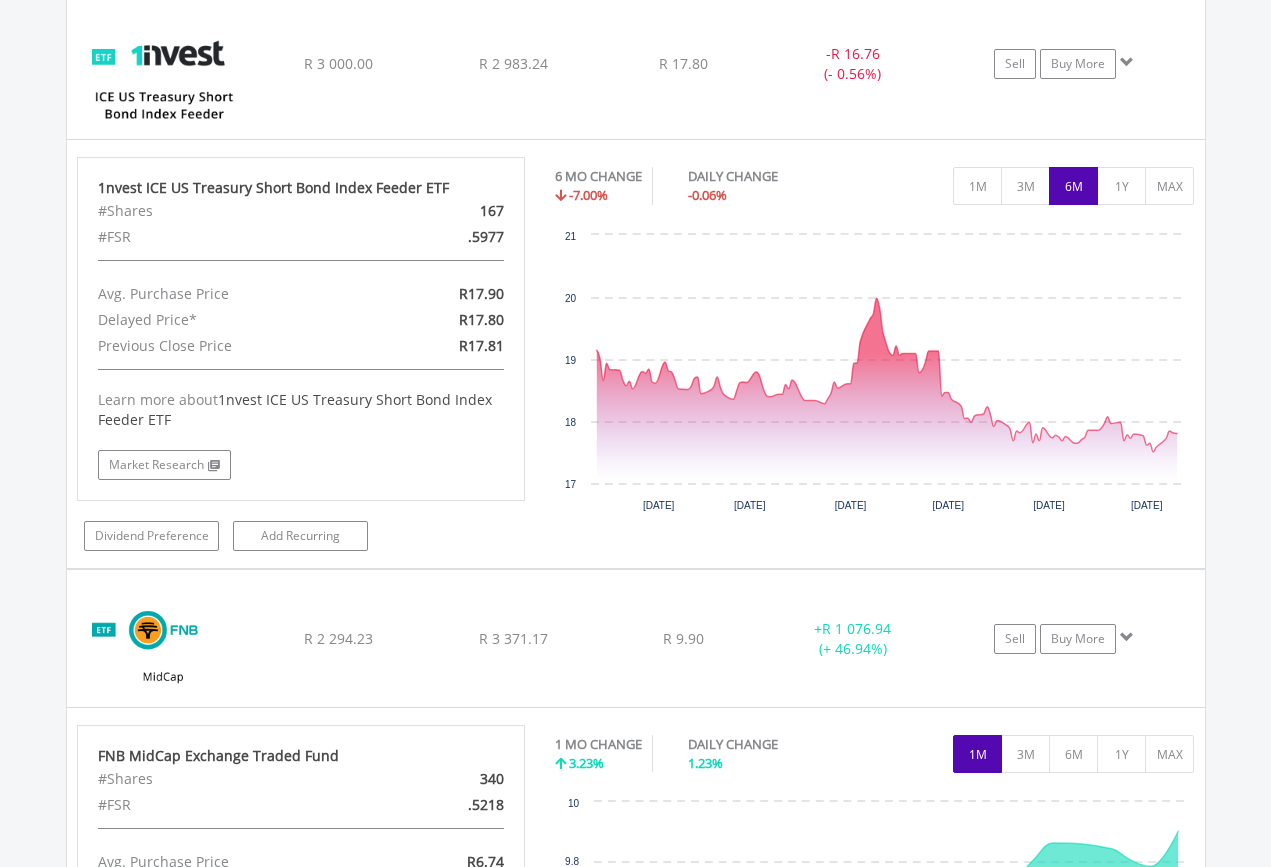 click on "1M" at bounding box center (977, 186) 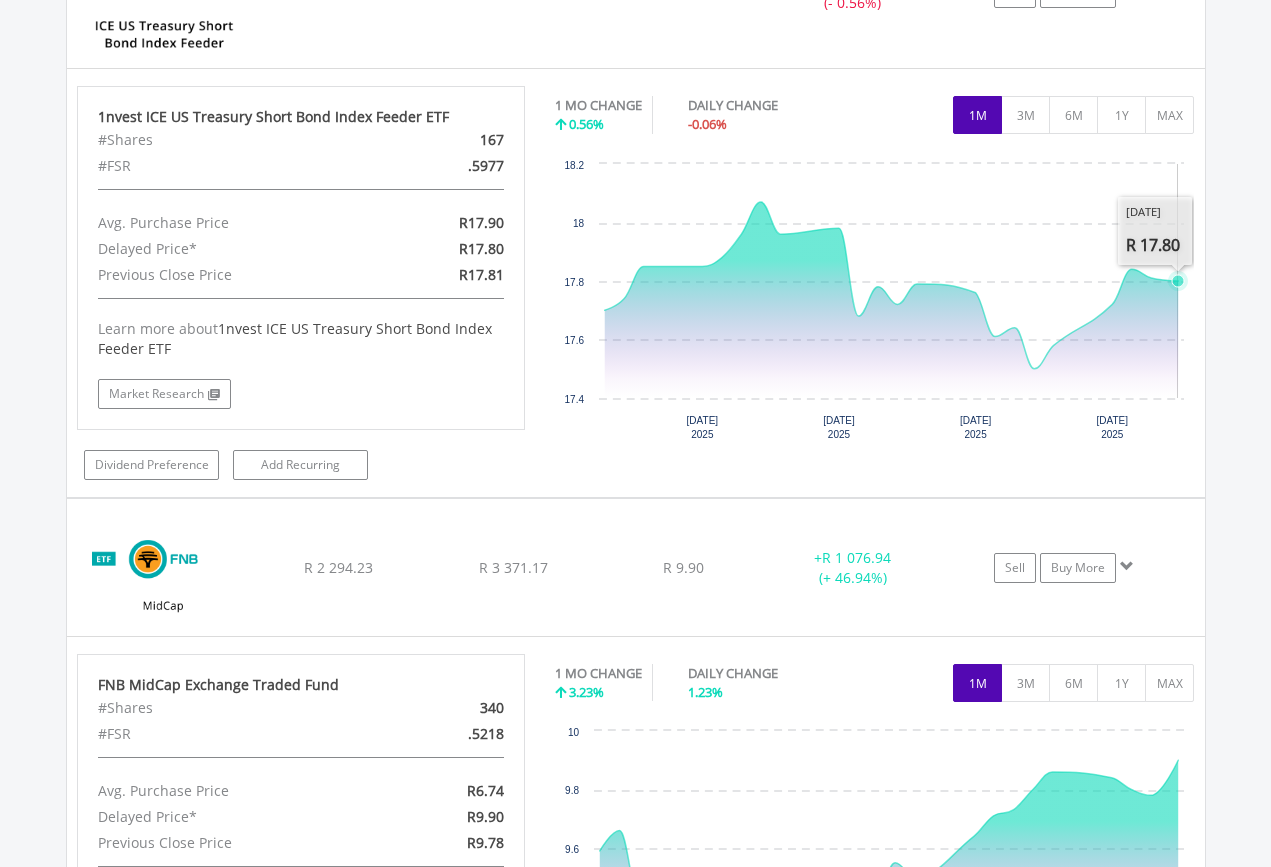 scroll, scrollTop: 1664, scrollLeft: 0, axis: vertical 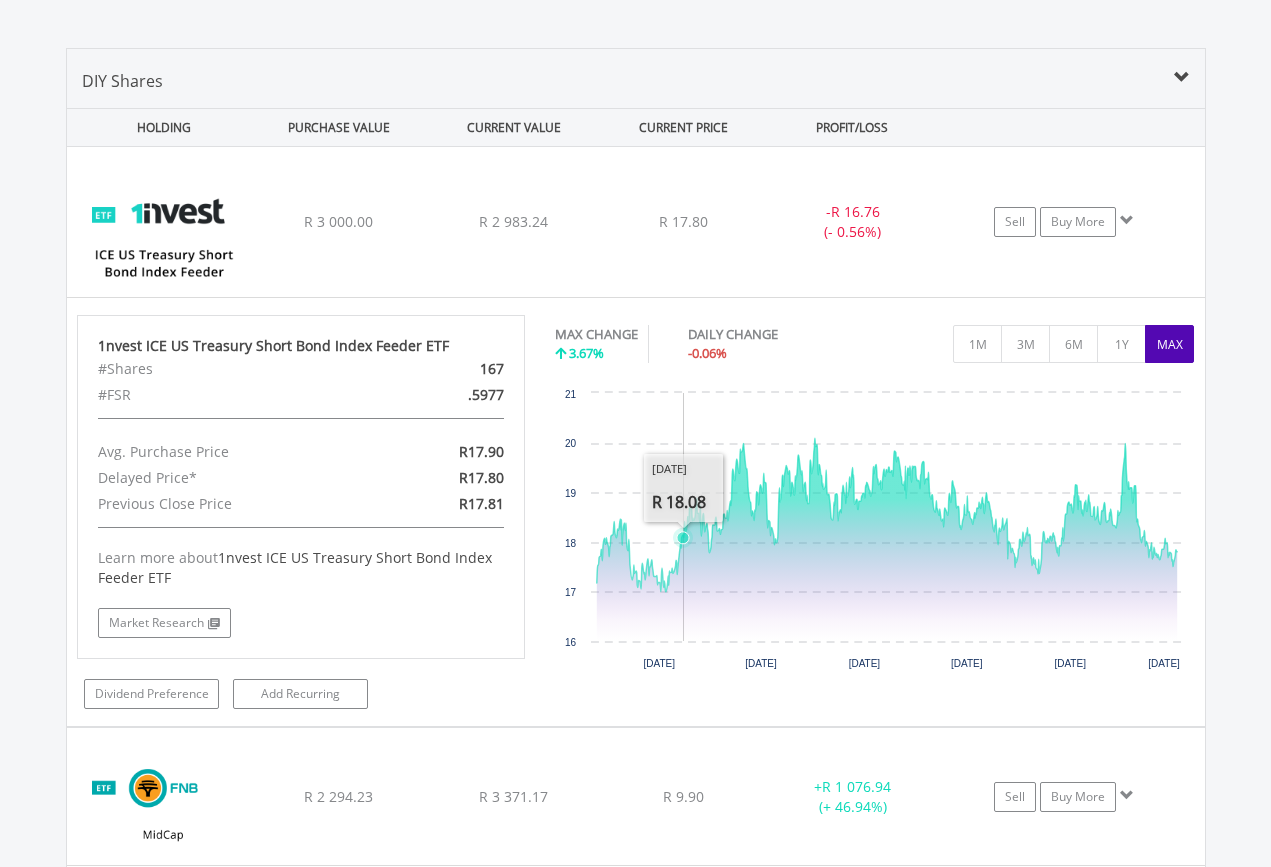 click on "Buy More" at bounding box center [1078, 222] 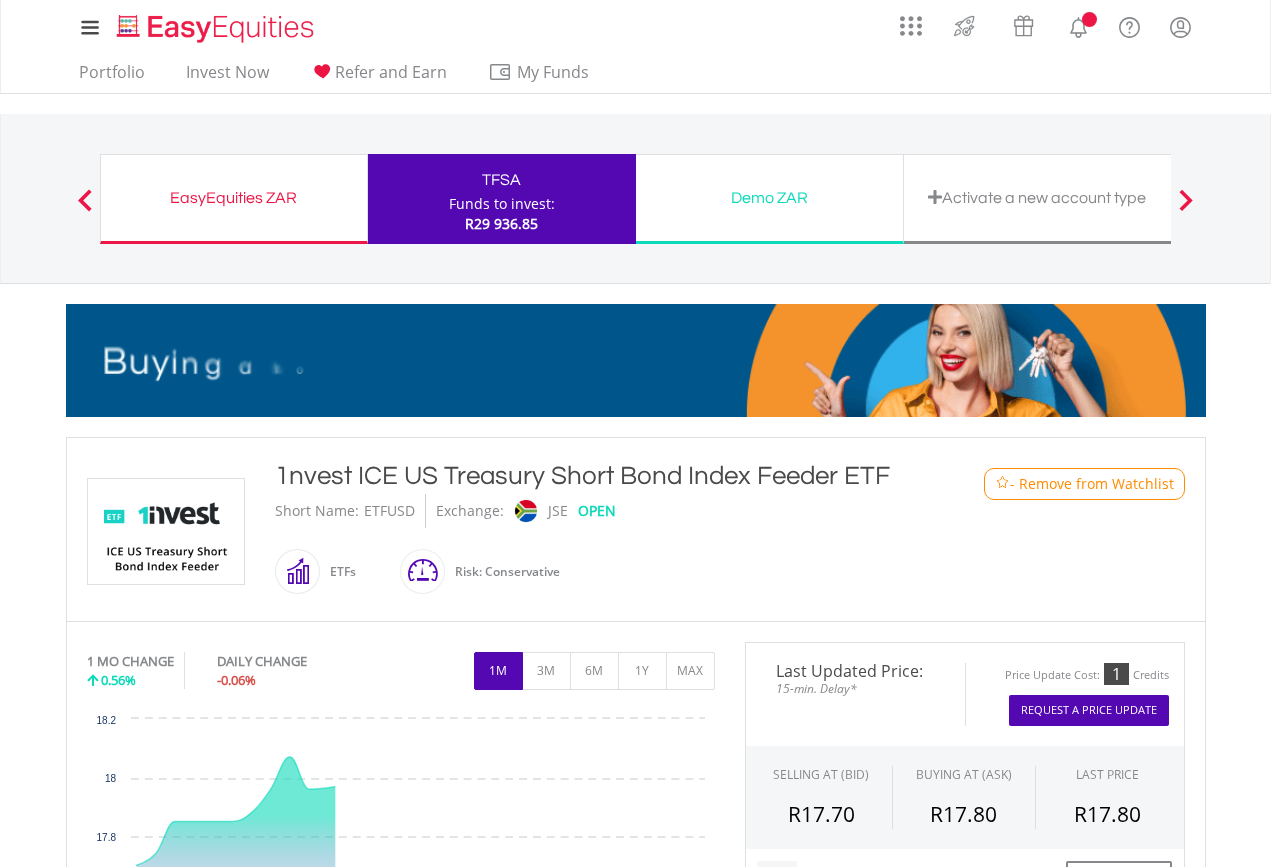 scroll, scrollTop: 0, scrollLeft: 0, axis: both 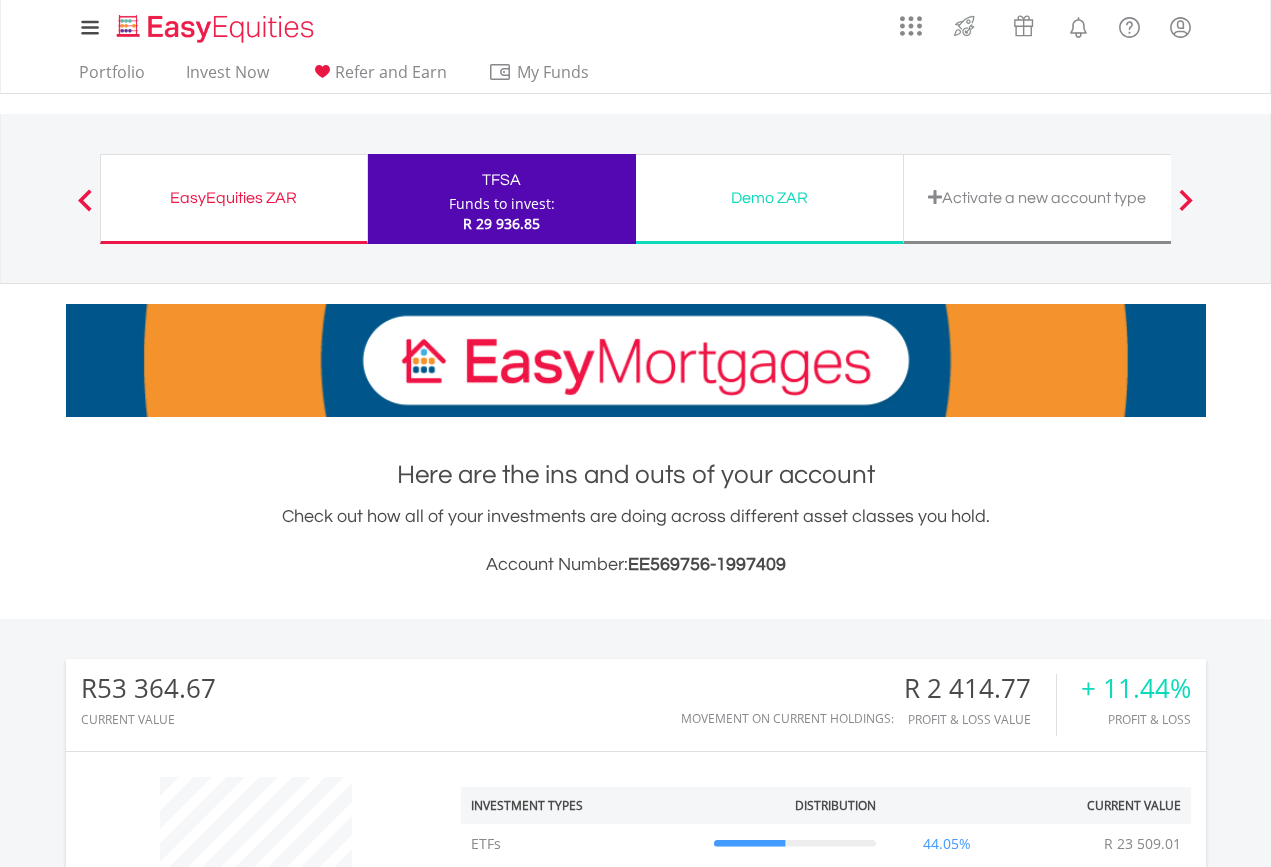 click on "Portfolio" at bounding box center (112, 77) 